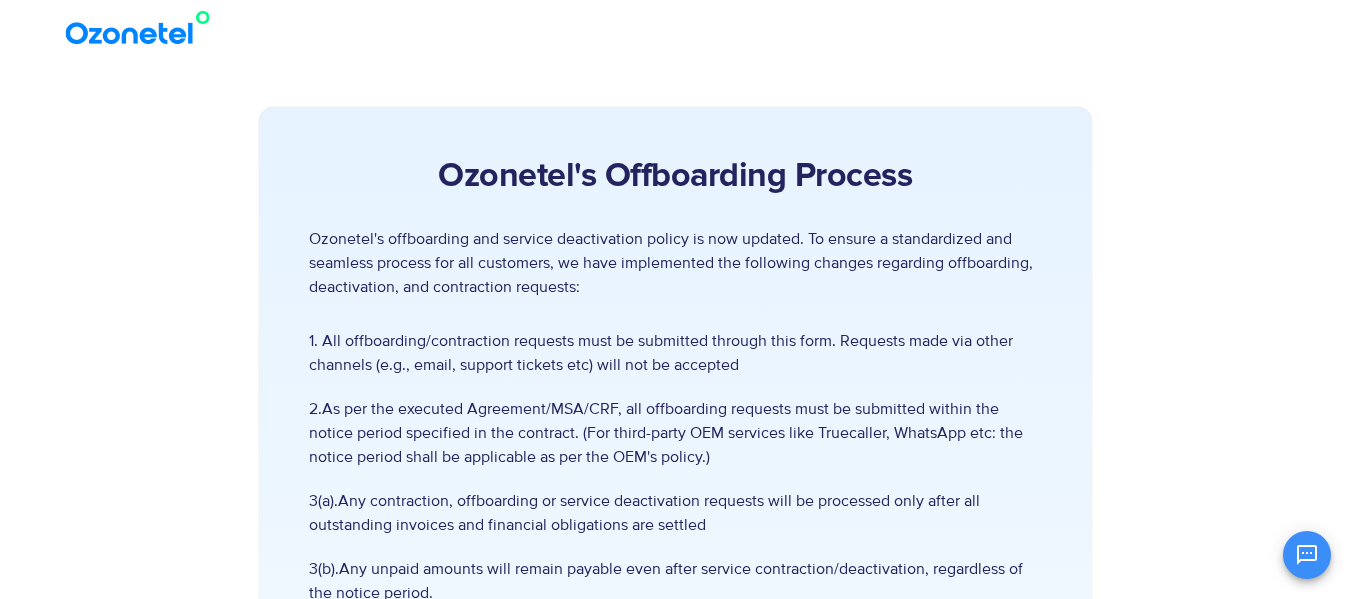 scroll, scrollTop: 437, scrollLeft: 0, axis: vertical 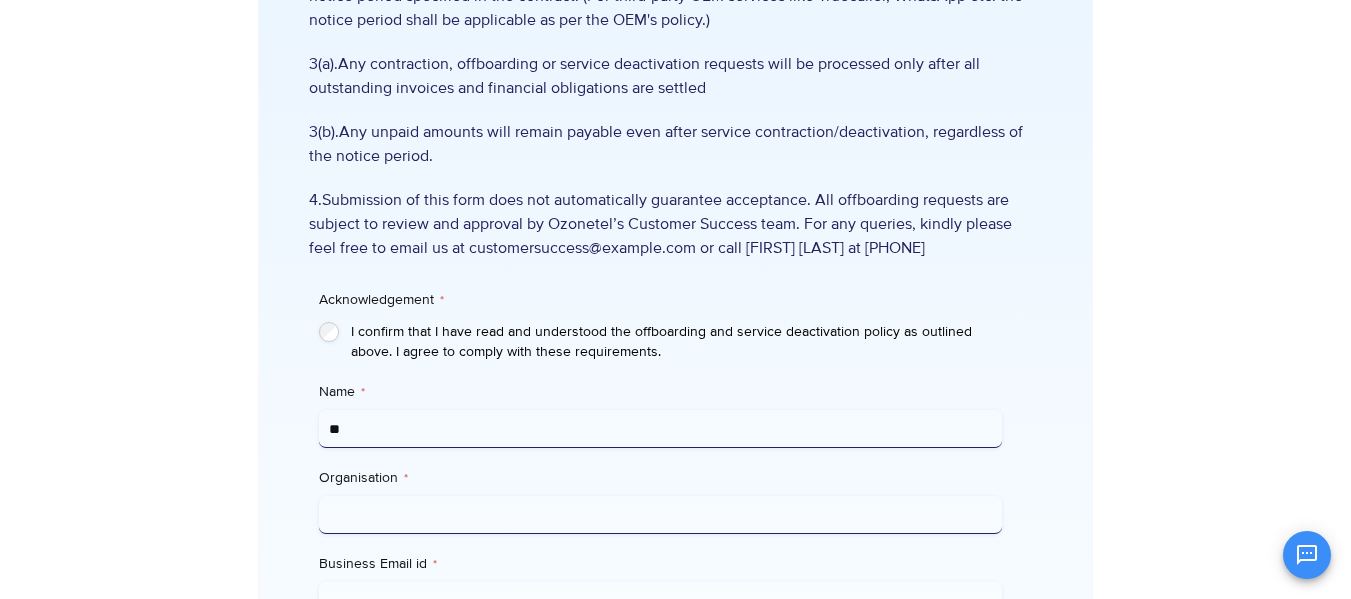 type on "*" 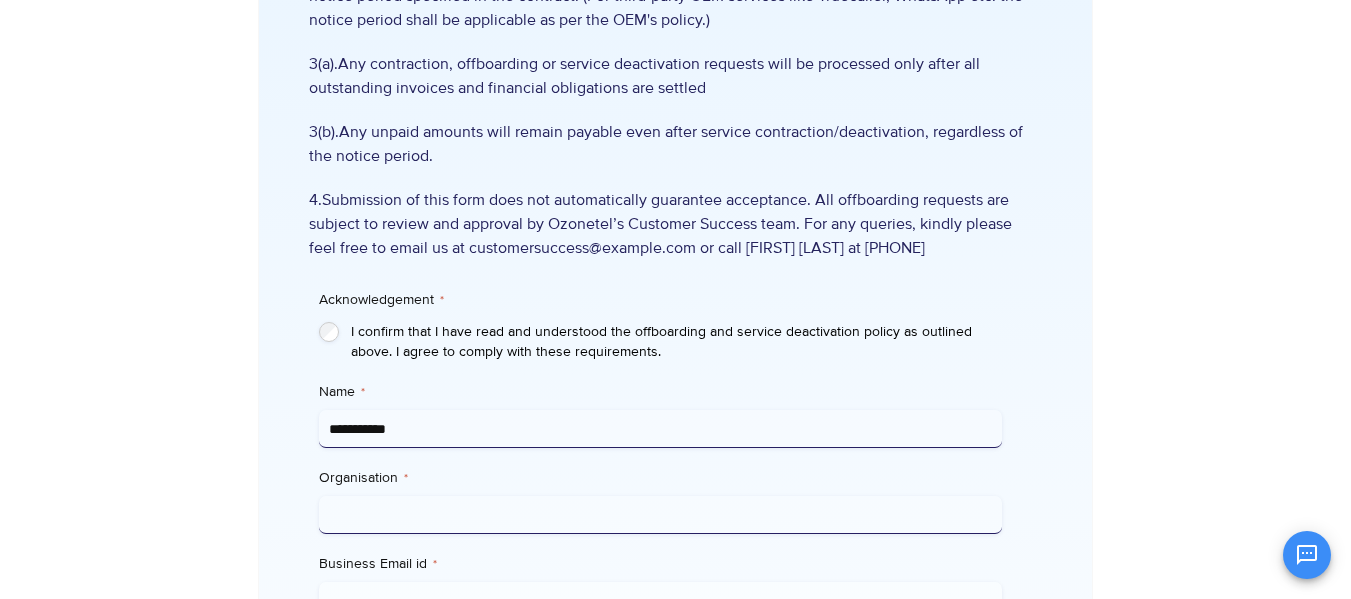 type on "**********" 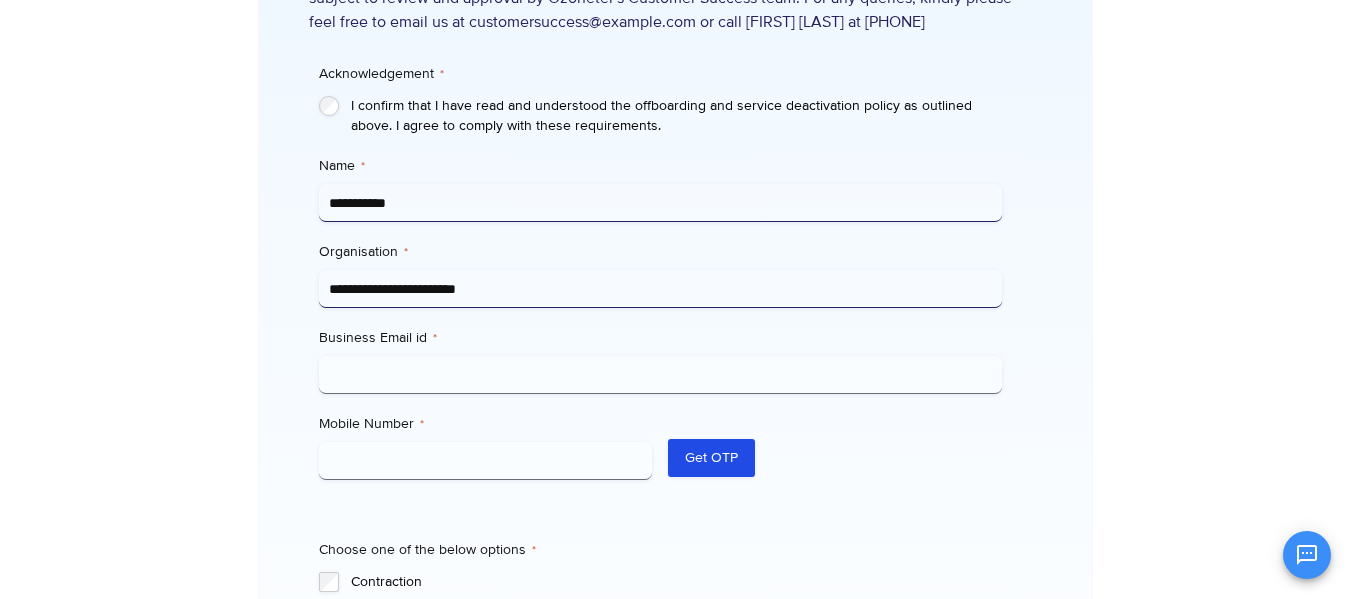 scroll, scrollTop: 666, scrollLeft: 0, axis: vertical 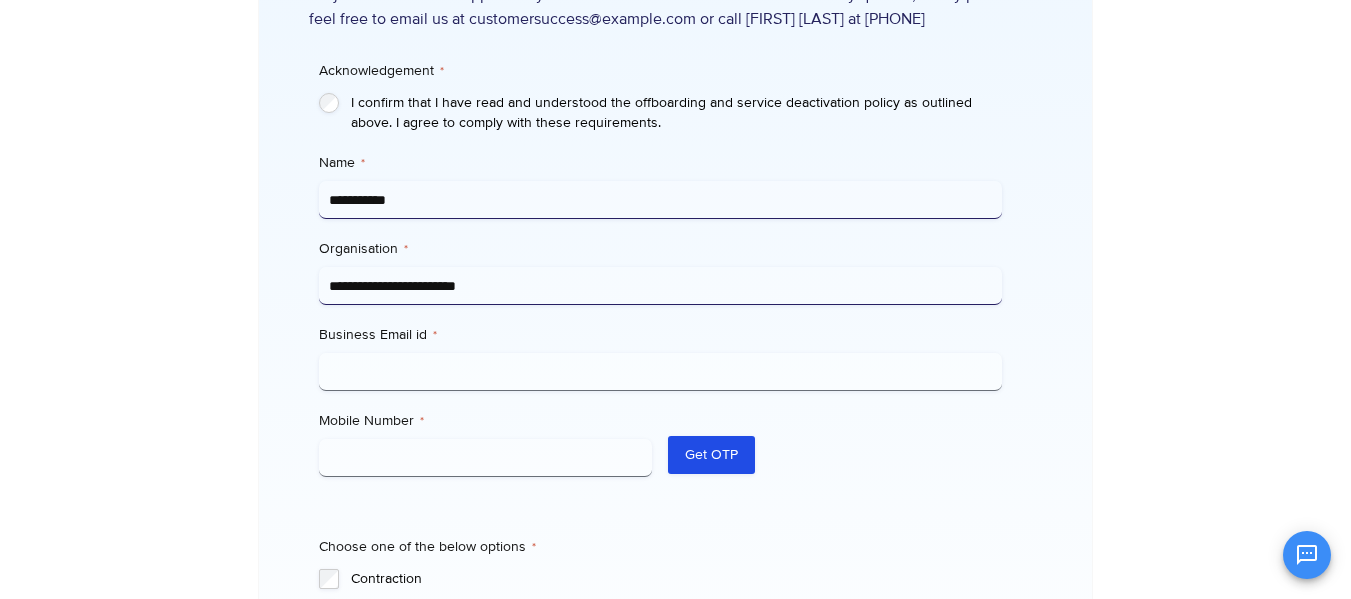 type on "**********" 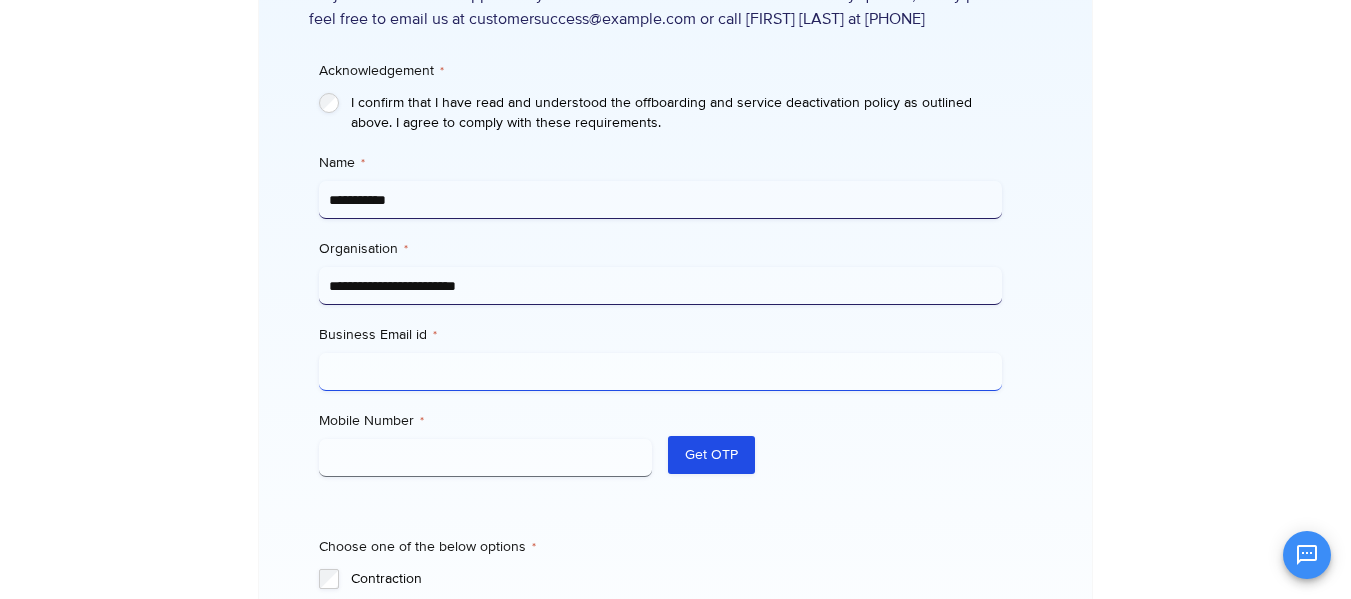 click on "Business Email id *" at bounding box center (660, 372) 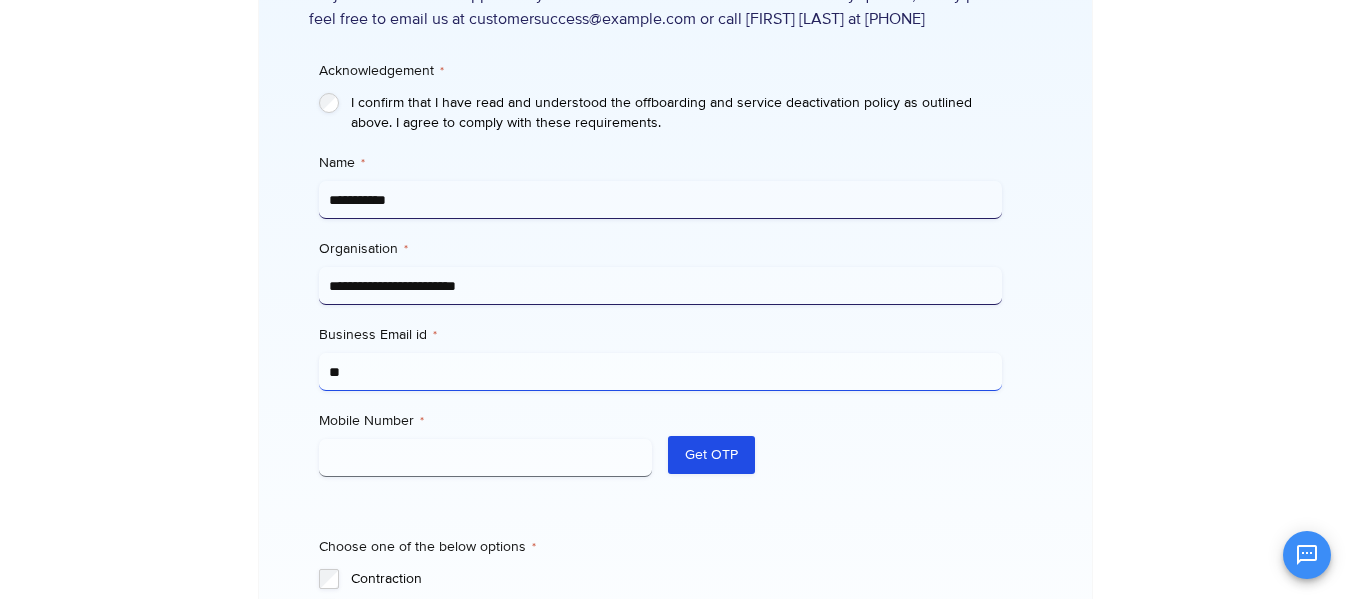 type on "*" 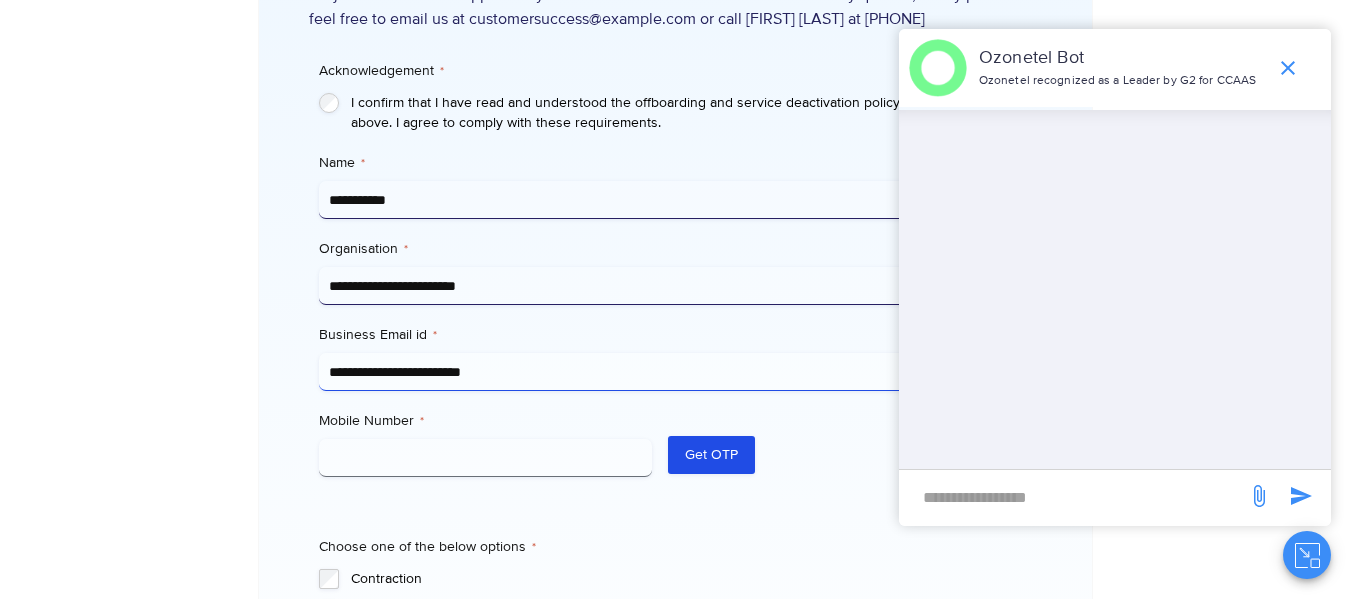 type on "**********" 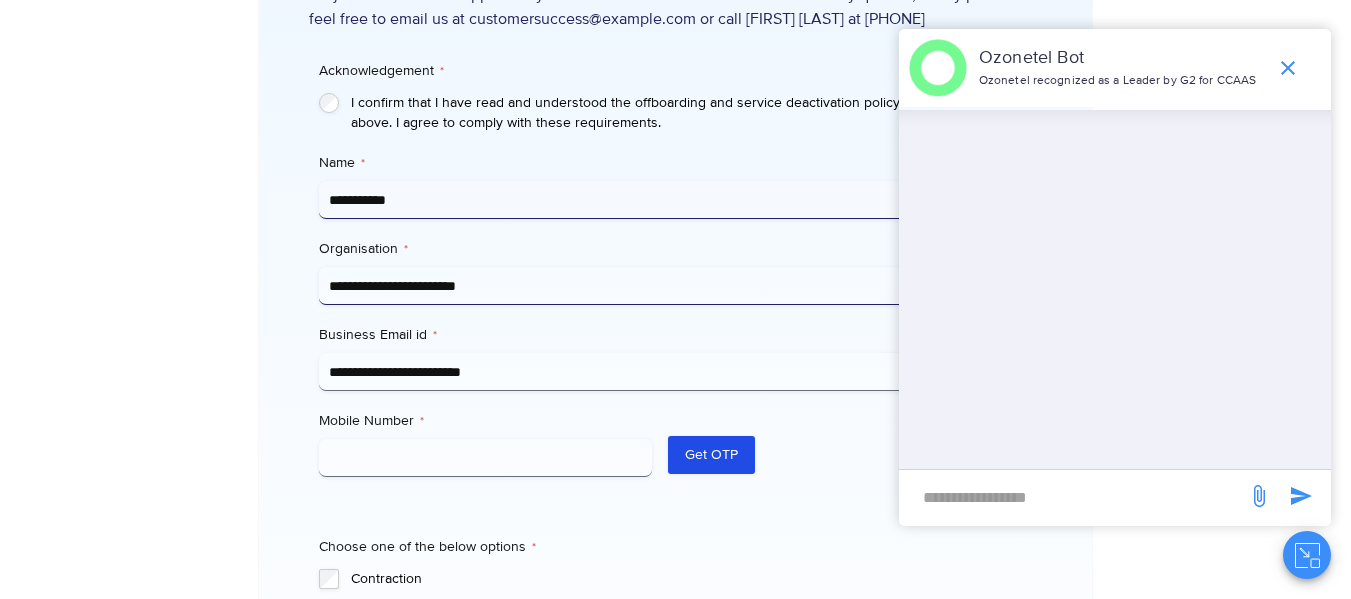 drag, startPoint x: 450, startPoint y: 478, endPoint x: 451, endPoint y: 464, distance: 14.035668 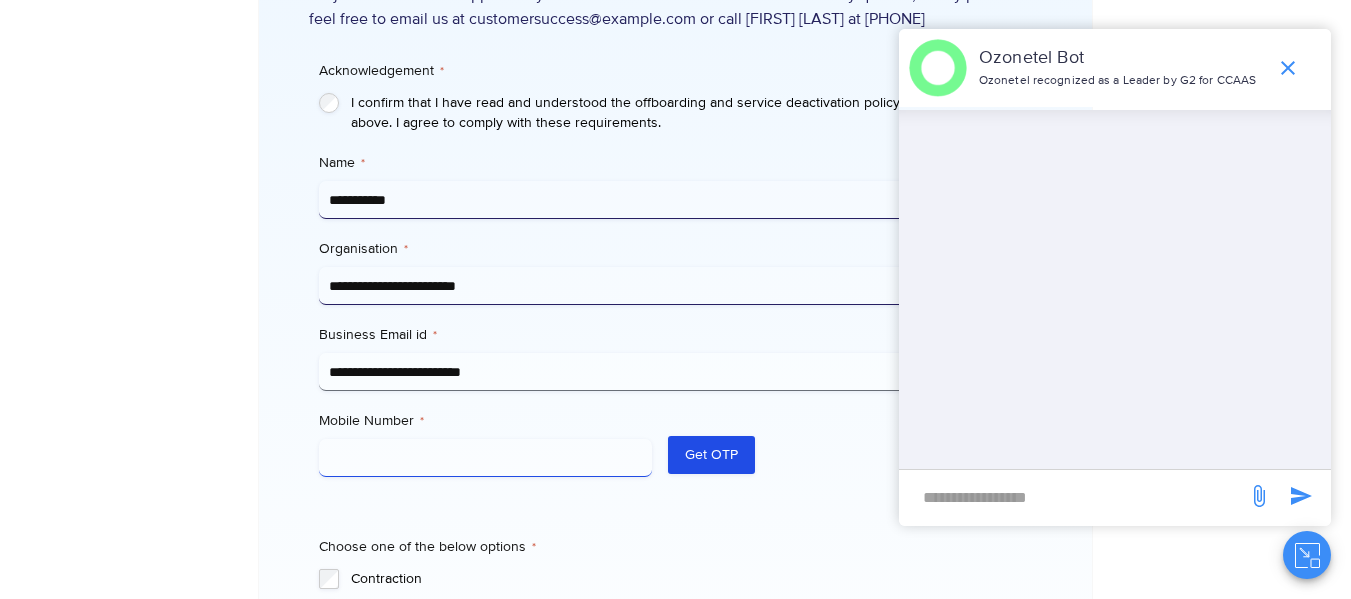 click on "Mobile Number *" at bounding box center [486, 458] 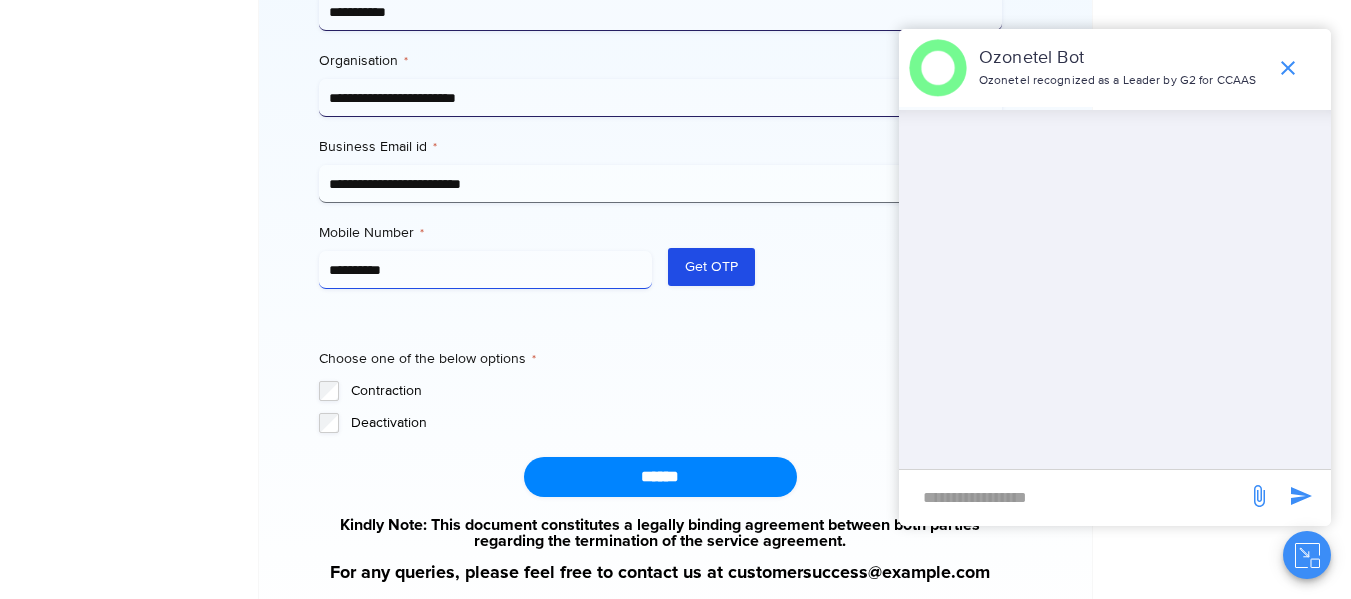 scroll, scrollTop: 860, scrollLeft: 0, axis: vertical 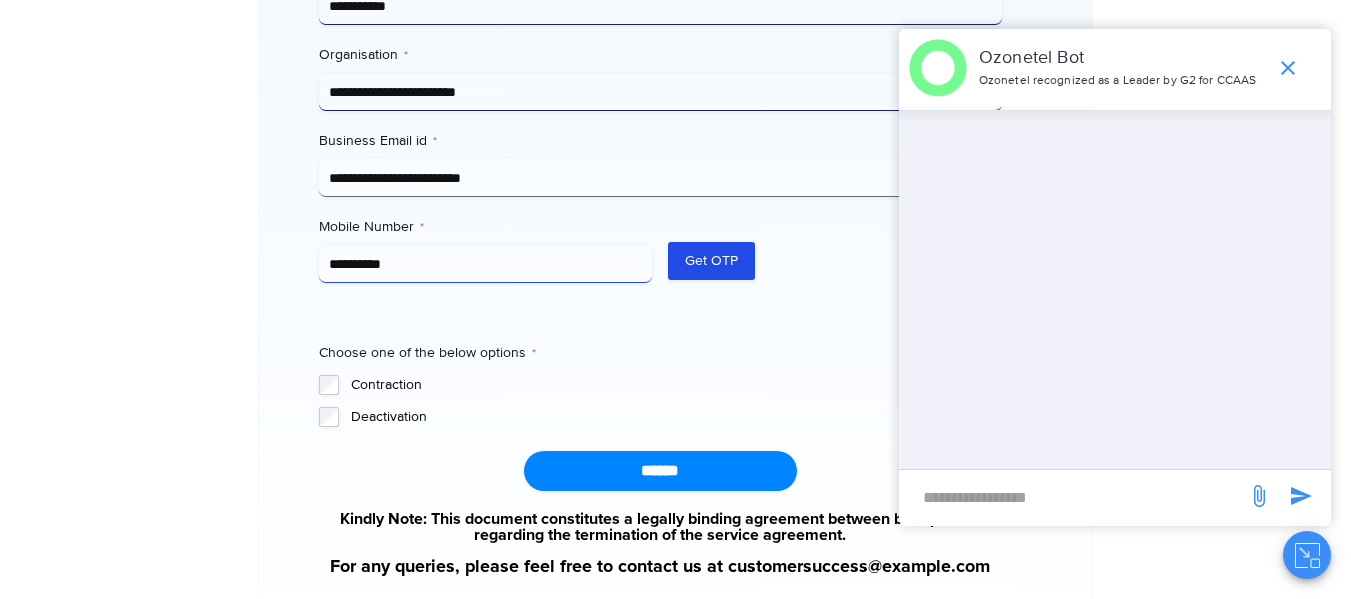 type on "**********" 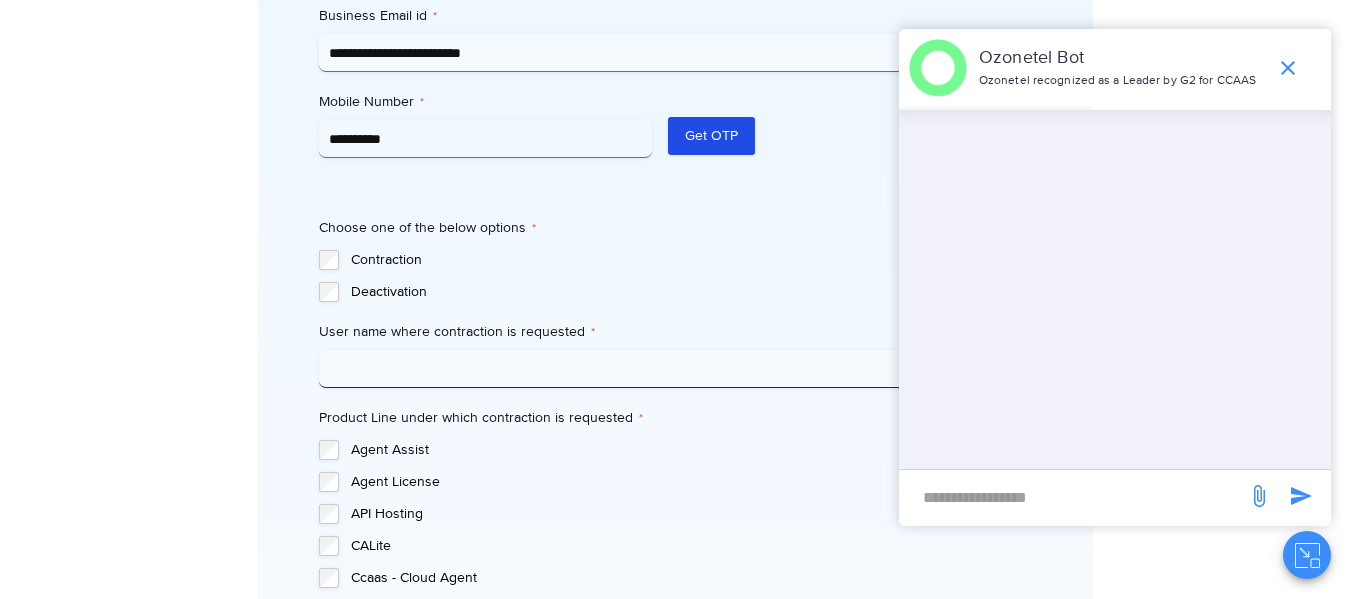 scroll, scrollTop: 985, scrollLeft: 0, axis: vertical 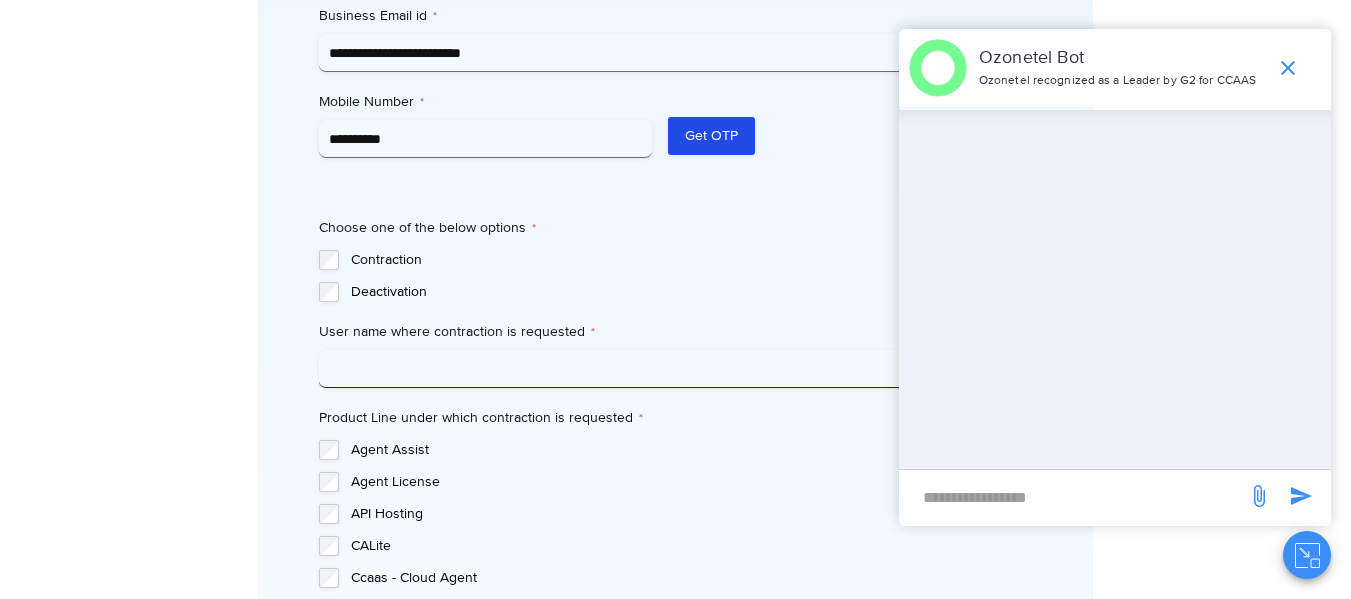 click on "User name where contraction is requested *" at bounding box center [660, 369] 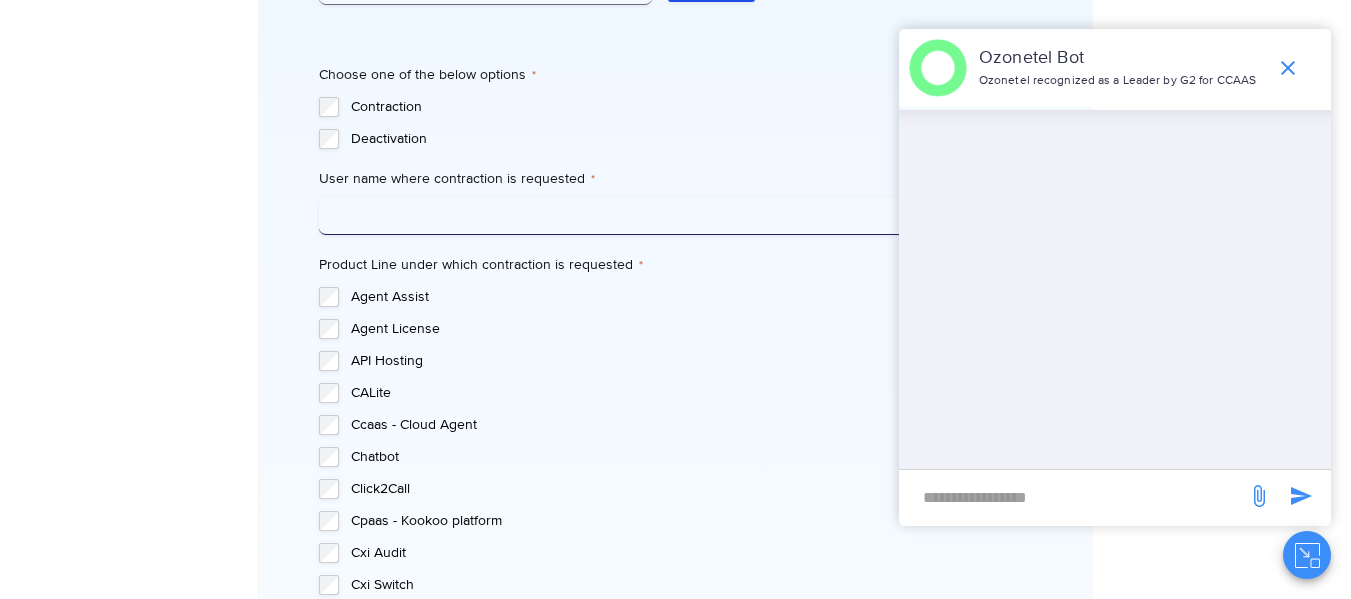 scroll, scrollTop: 1137, scrollLeft: 0, axis: vertical 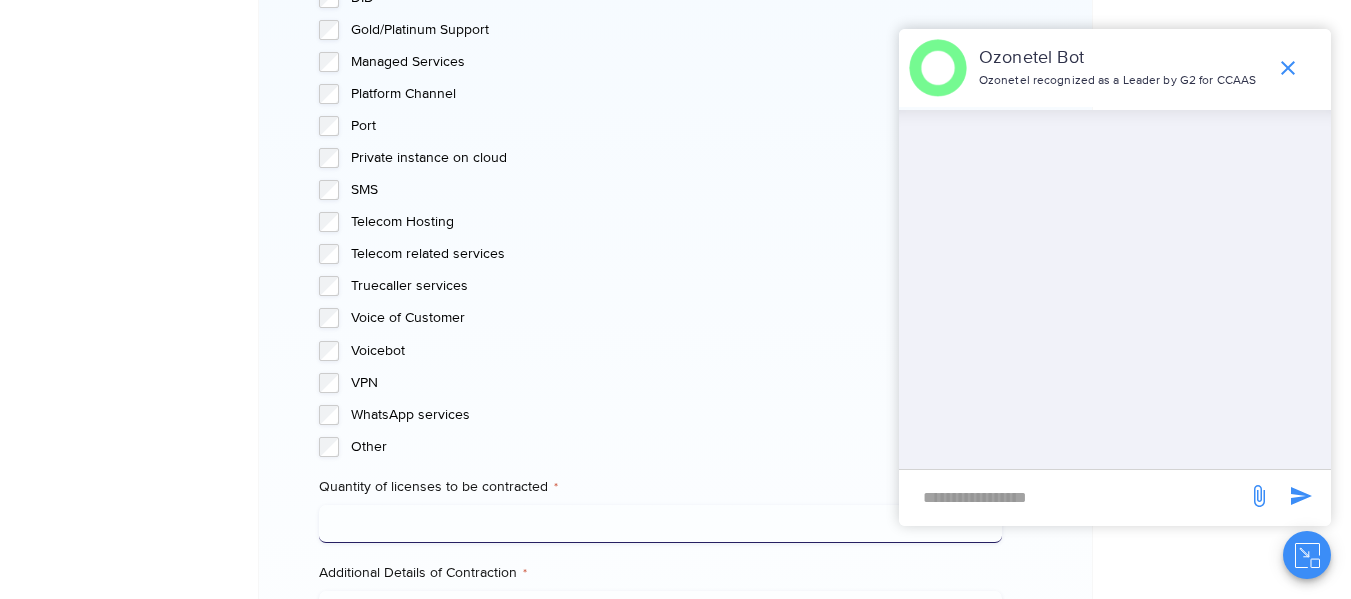 click on "Quantity of licenses to be contracted *" at bounding box center [660, 524] 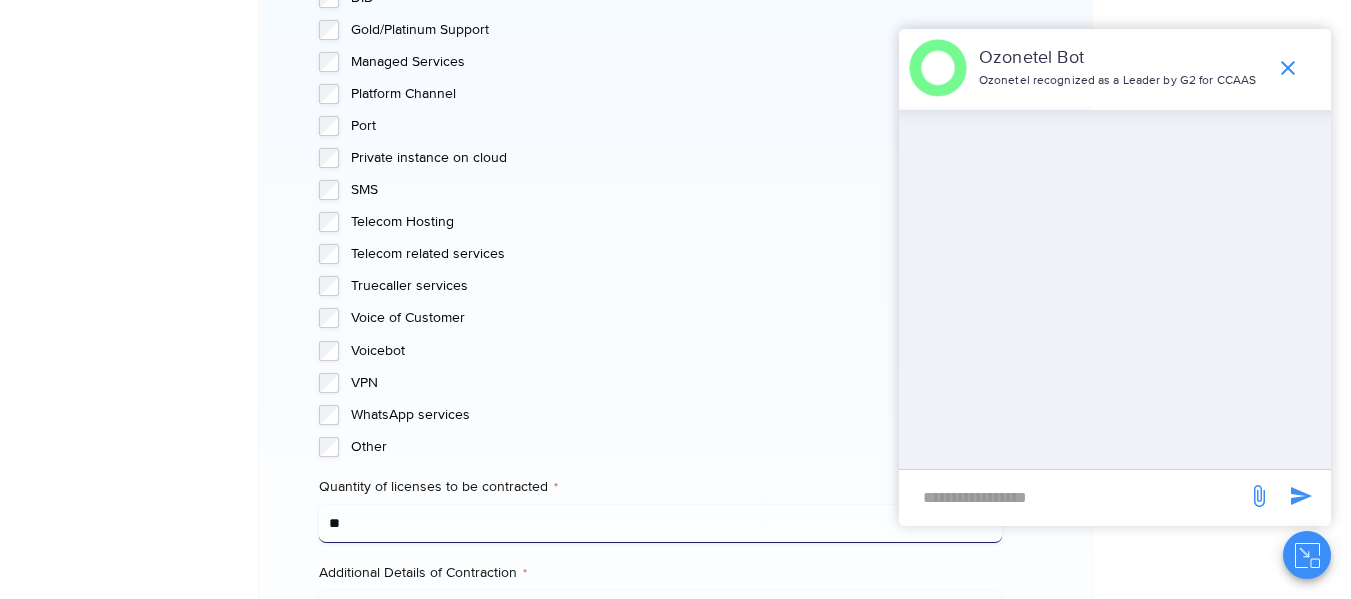 type on "**" 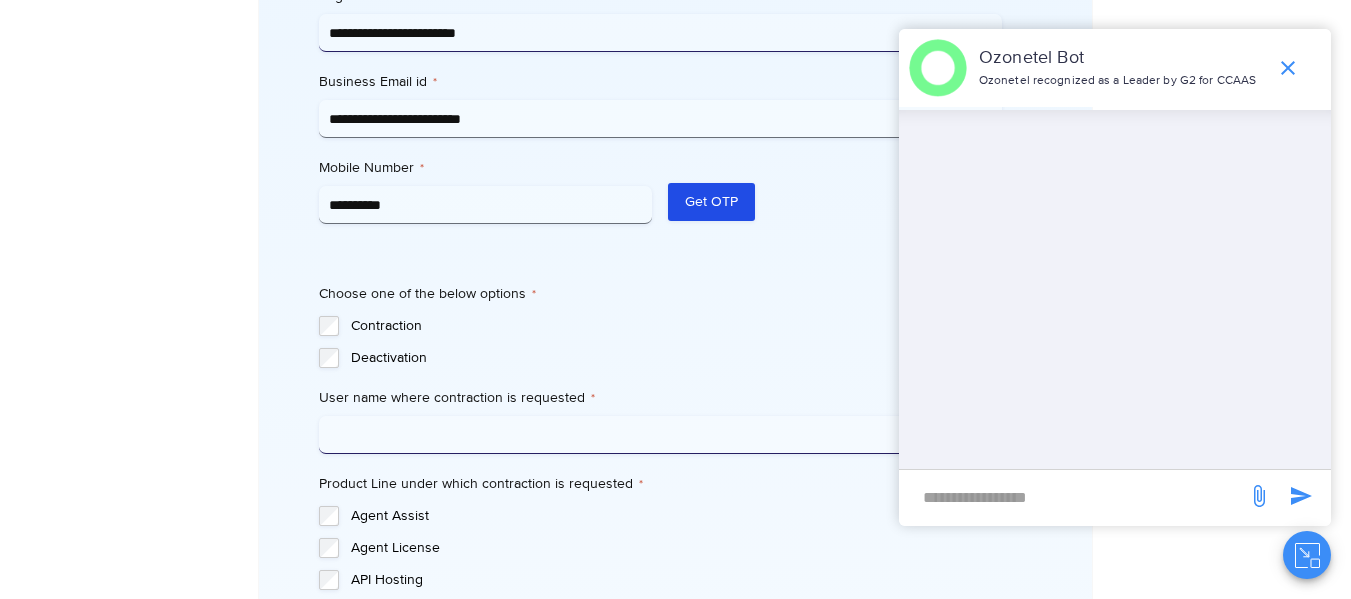scroll, scrollTop: 920, scrollLeft: 0, axis: vertical 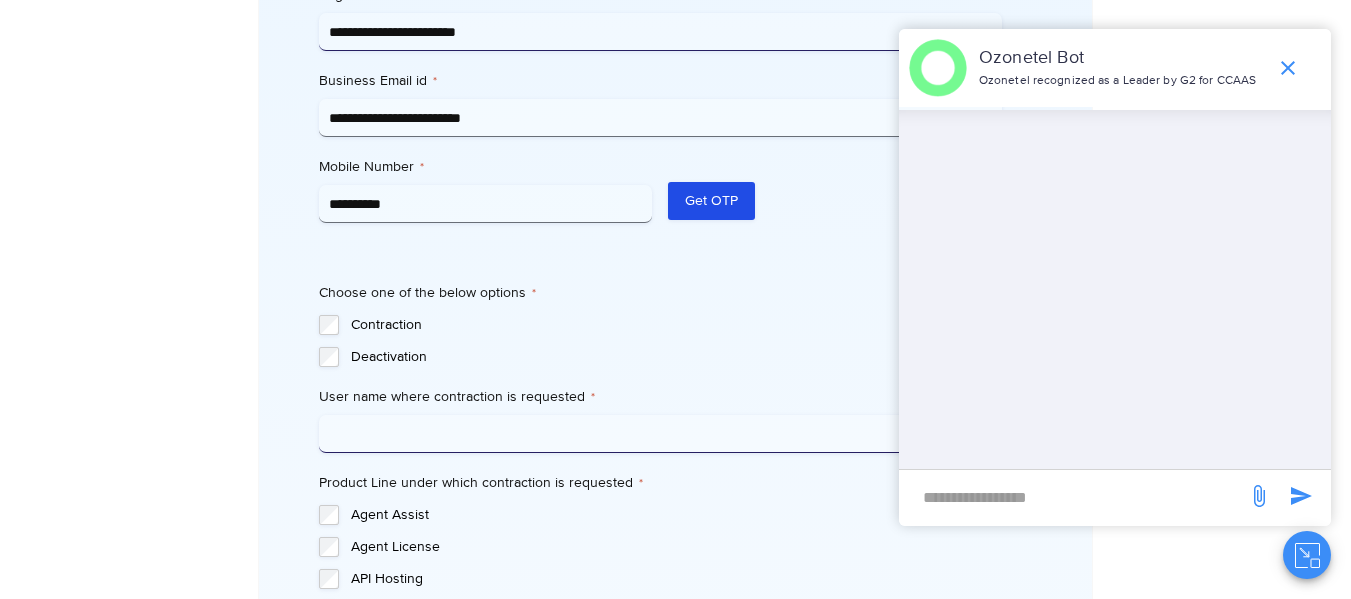 click on "User name where contraction is requested *" at bounding box center (660, 434) 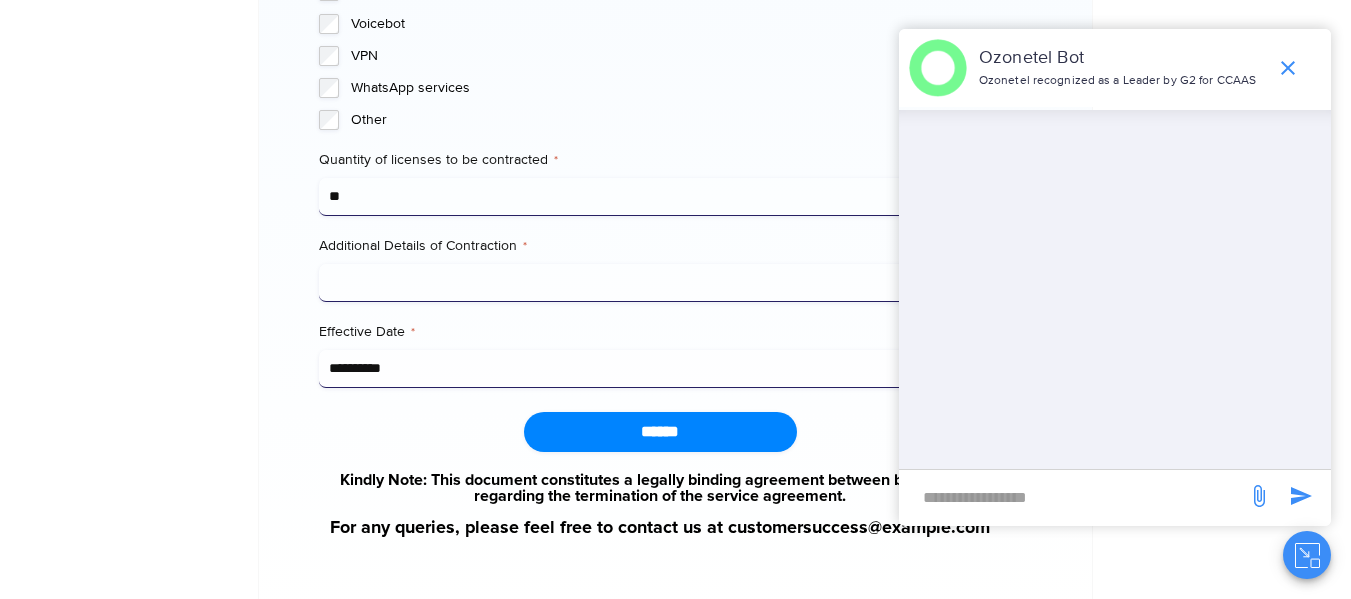 scroll, scrollTop: 2118, scrollLeft: 0, axis: vertical 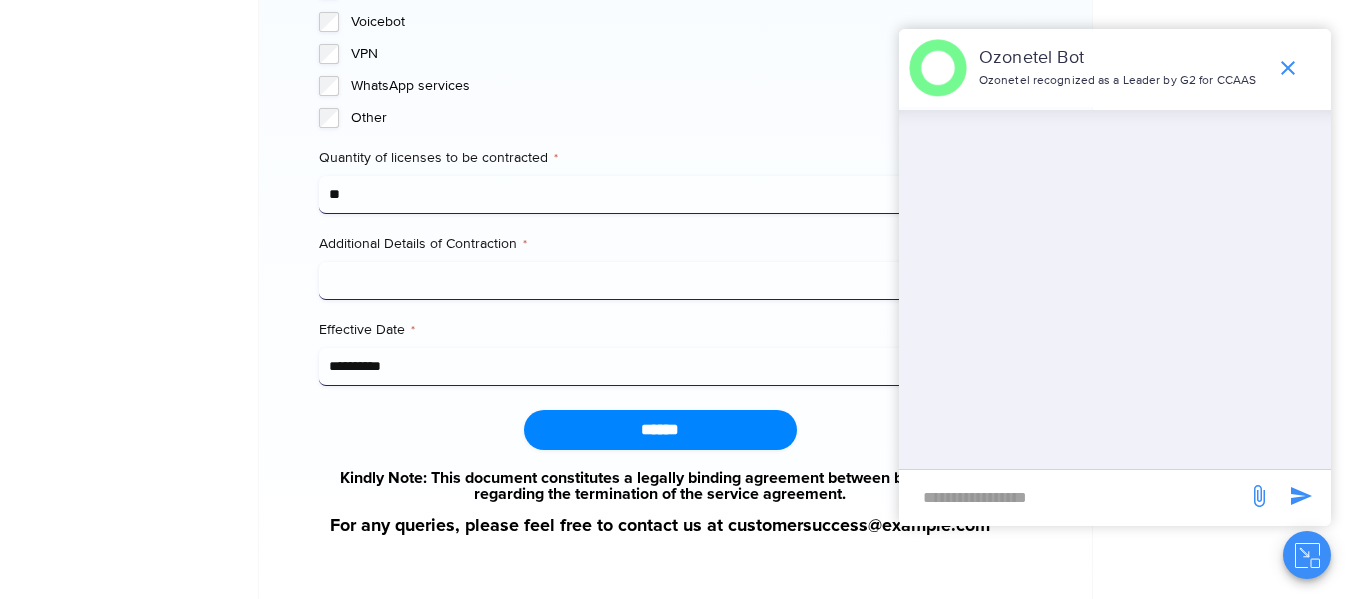 type on "**********" 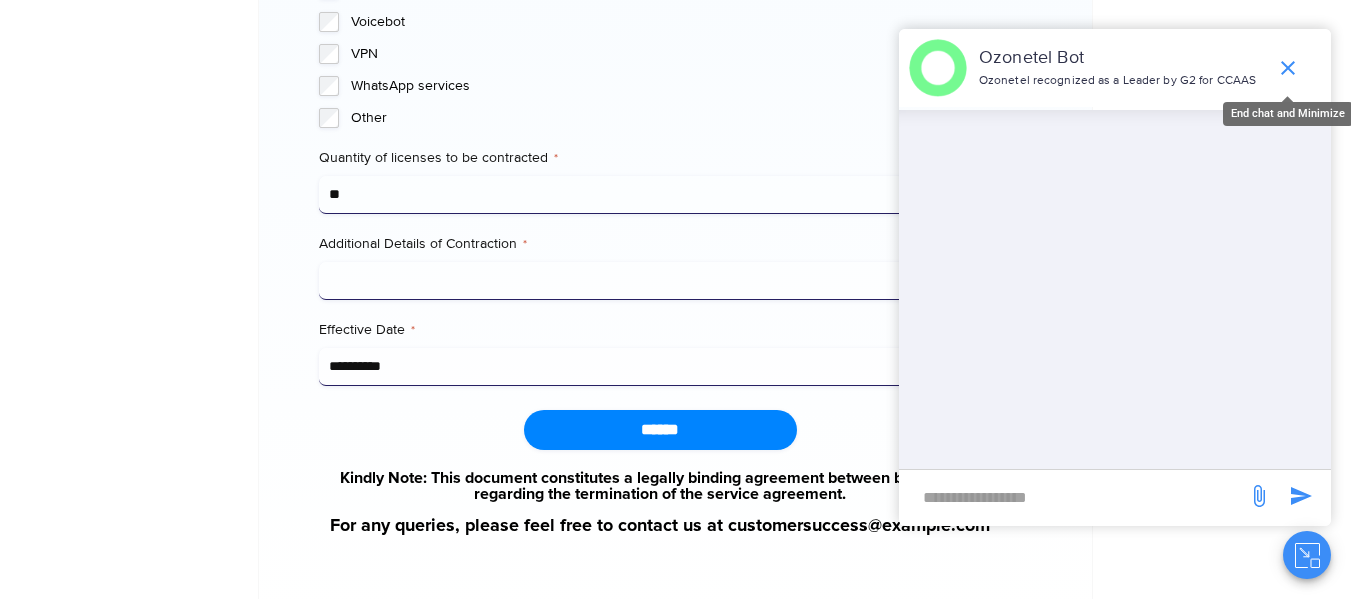 click 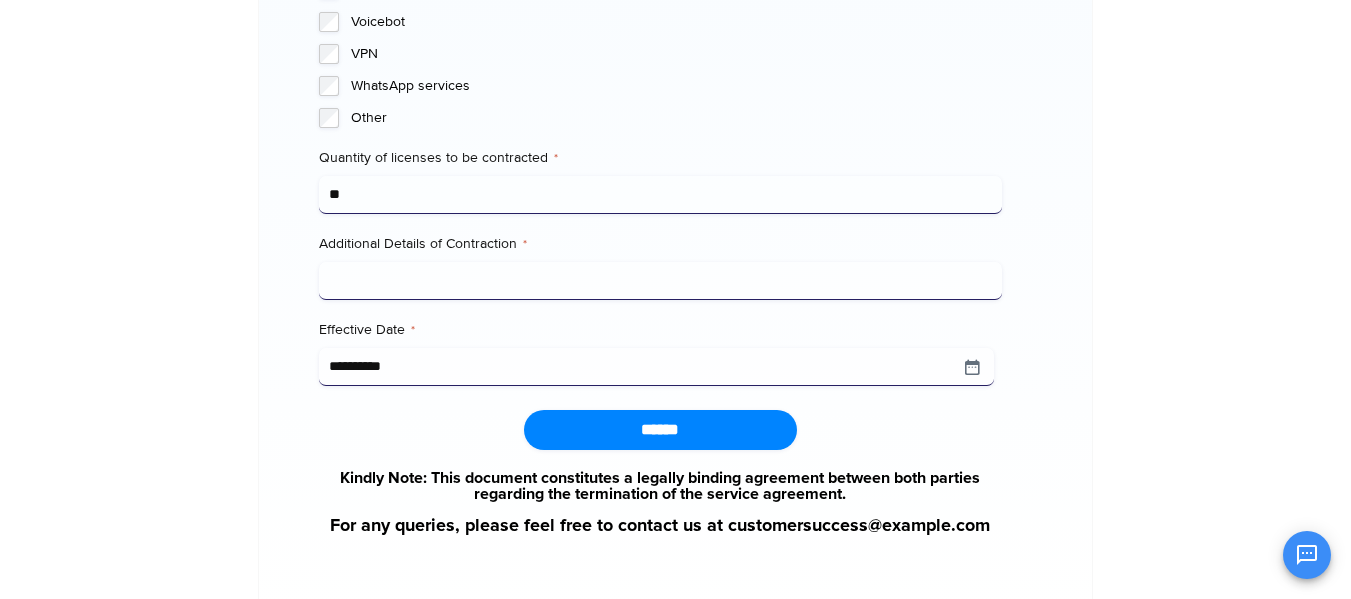 click on "Additional Details of Contraction *" at bounding box center [660, 281] 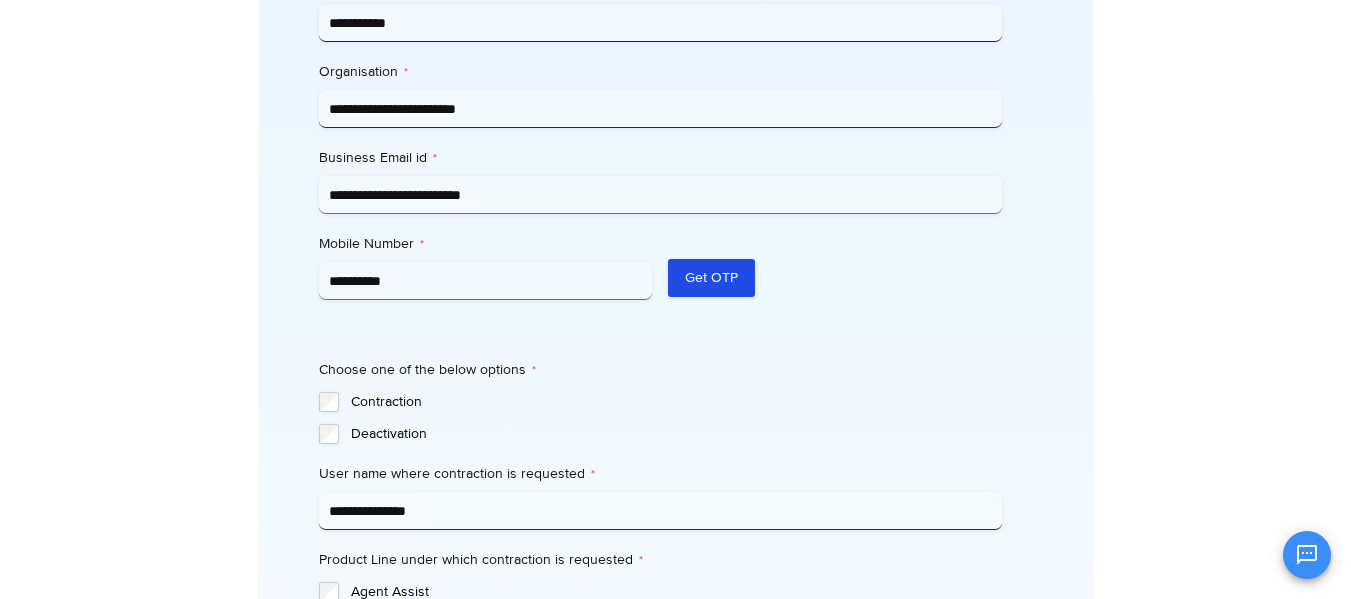 scroll, scrollTop: 836, scrollLeft: 0, axis: vertical 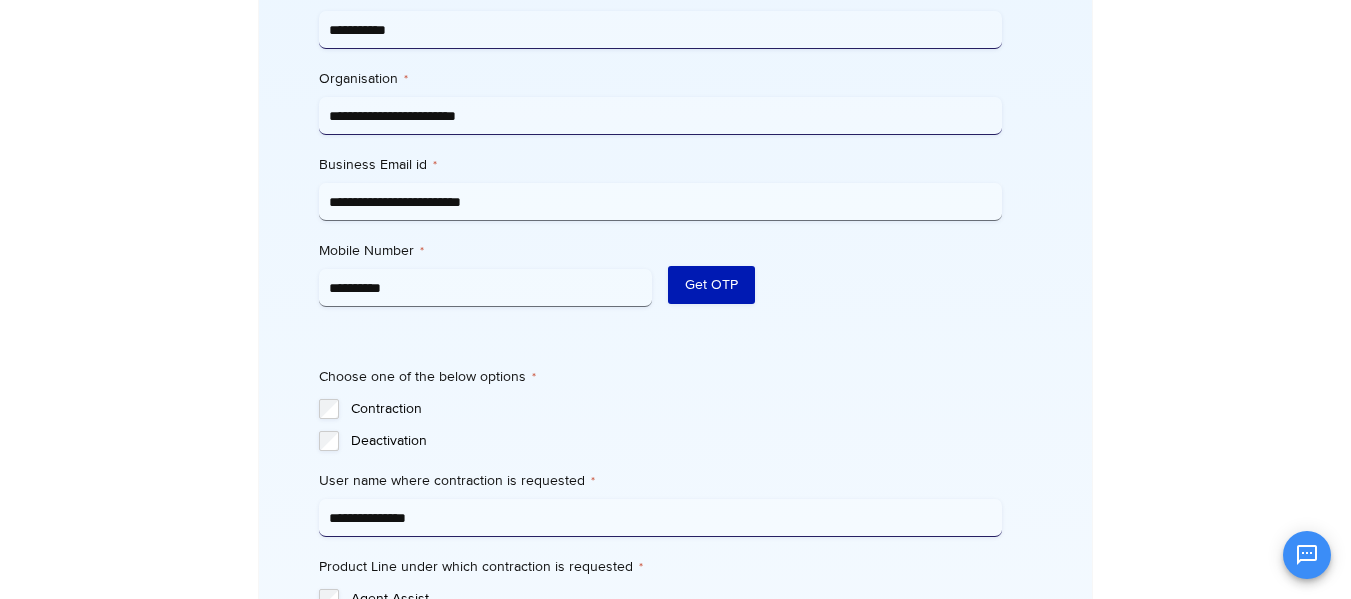 type on "**********" 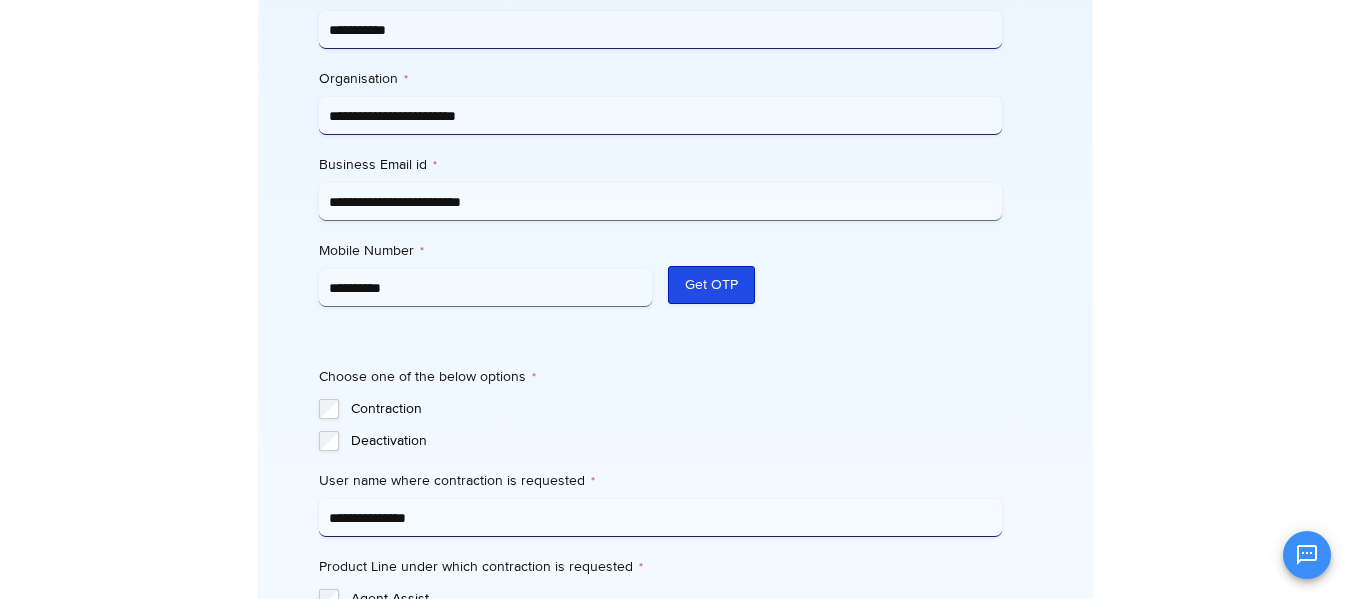 click on "Get OTP" at bounding box center [711, 285] 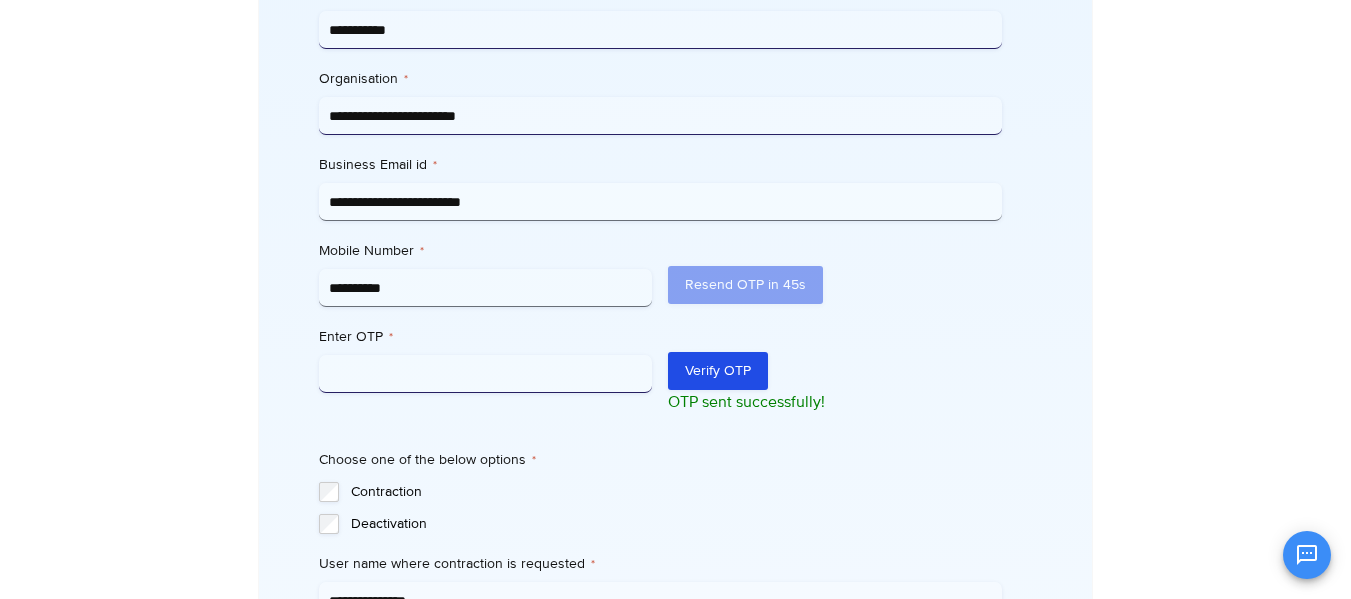 click on "Enter OTP *" at bounding box center [486, 374] 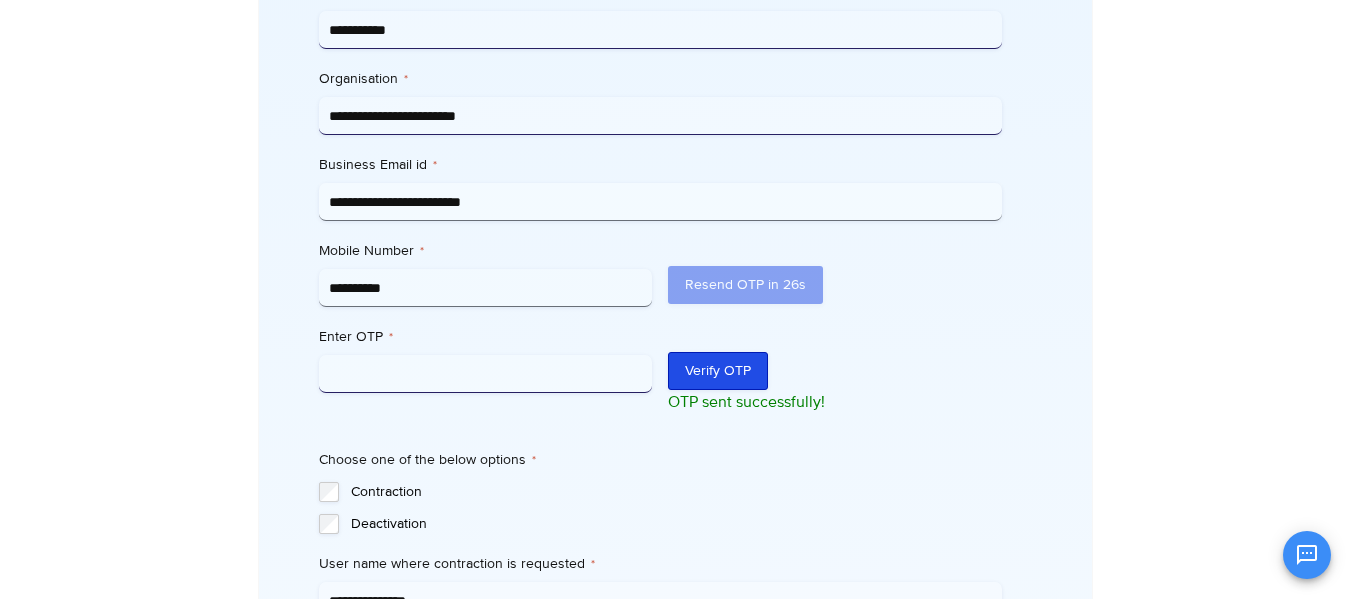 click on "Verify OTP" at bounding box center [718, 371] 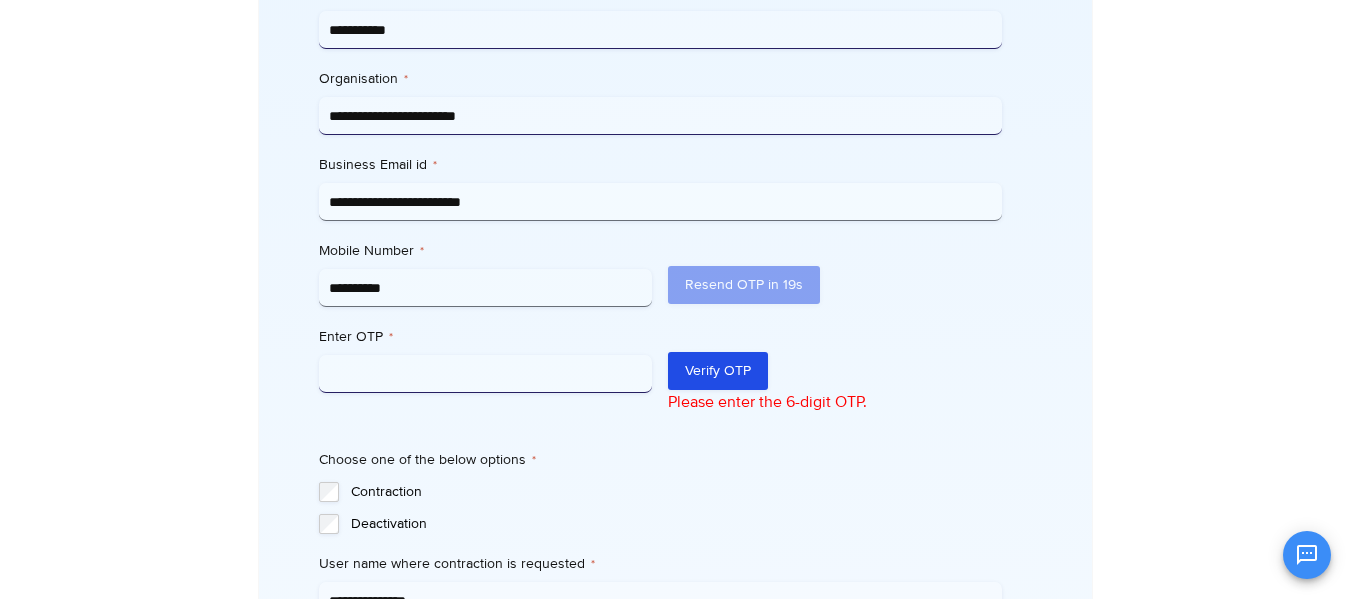 click on "Enter OTP *" at bounding box center [486, 374] 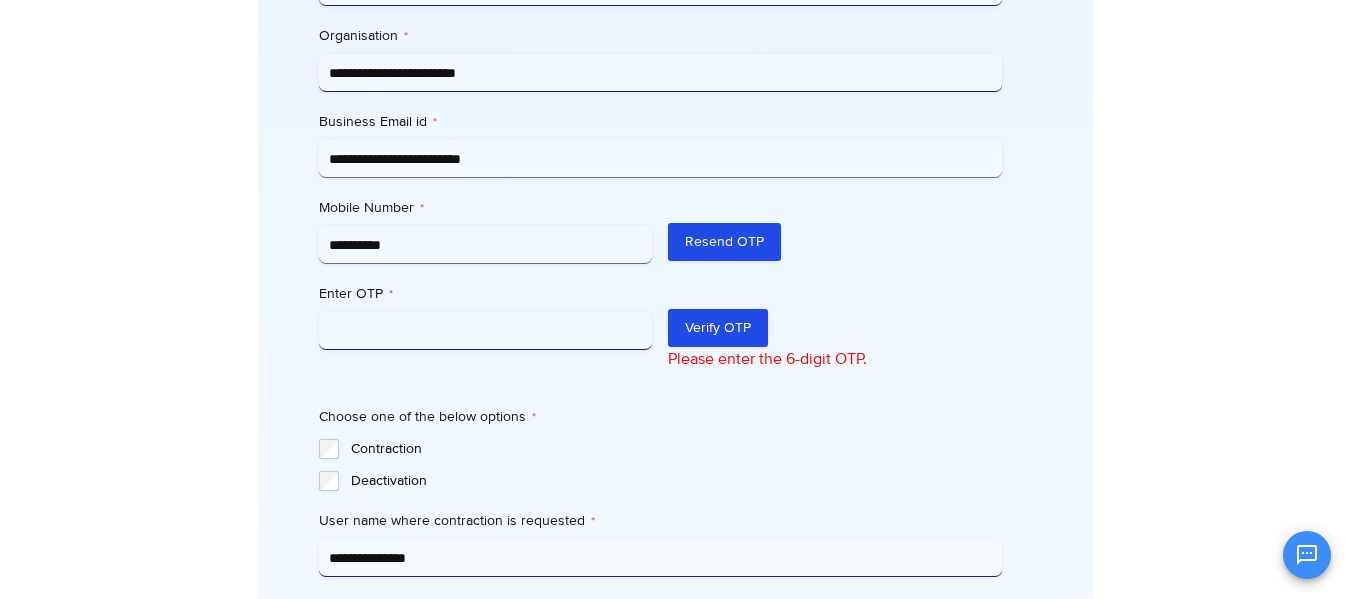 scroll, scrollTop: 878, scrollLeft: 0, axis: vertical 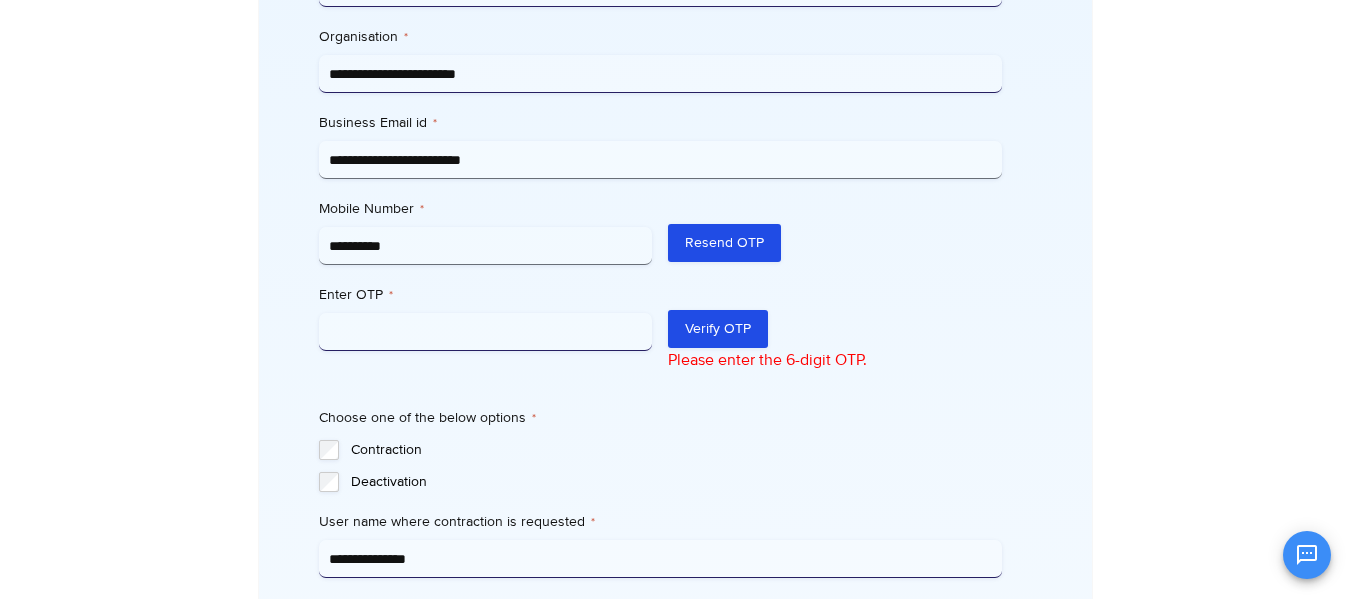 click on "Enter OTP *" at bounding box center (486, 332) 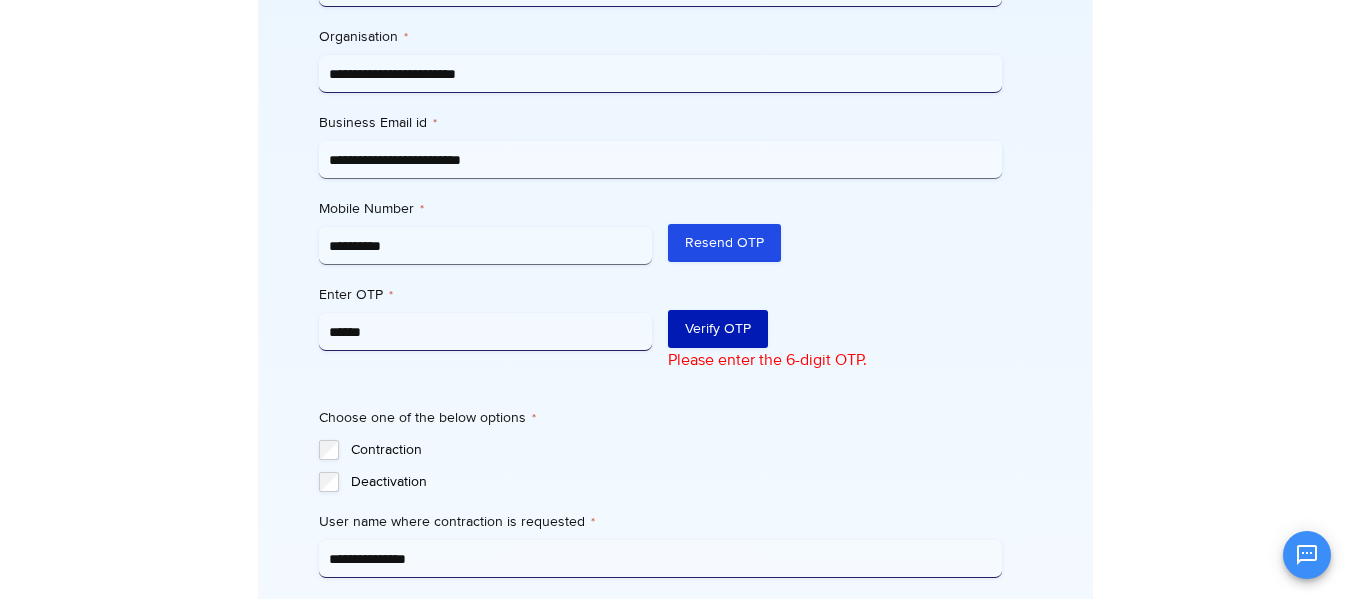 type on "******" 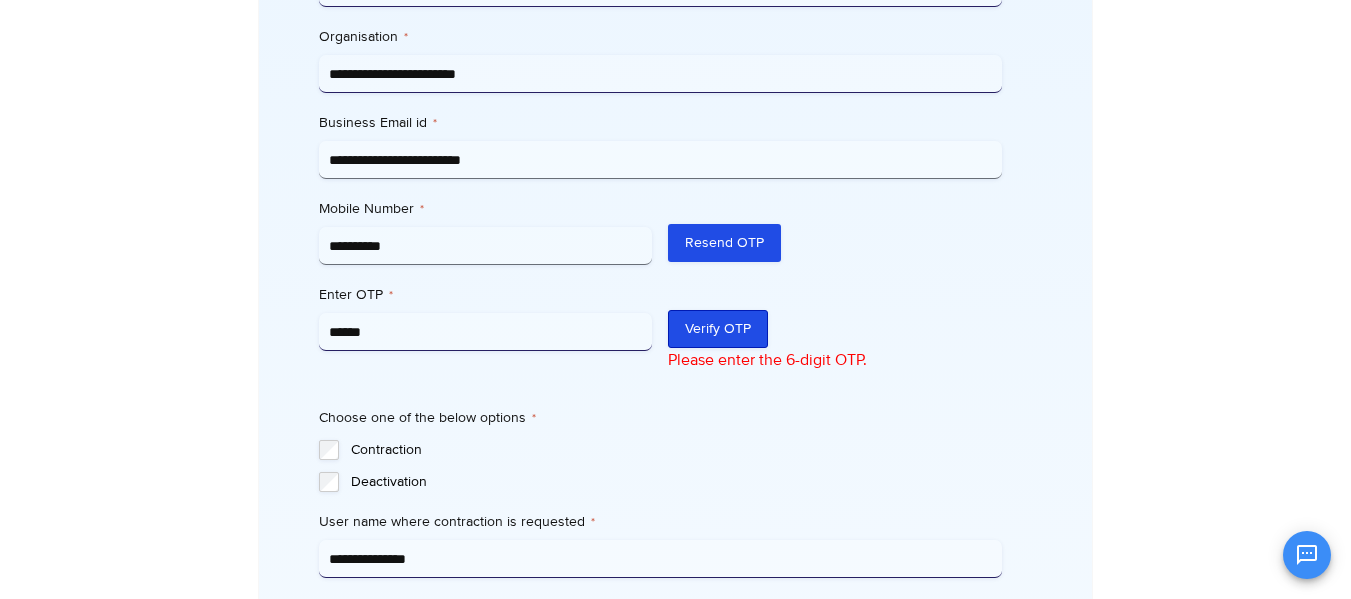 click on "Verify OTP" at bounding box center [718, 329] 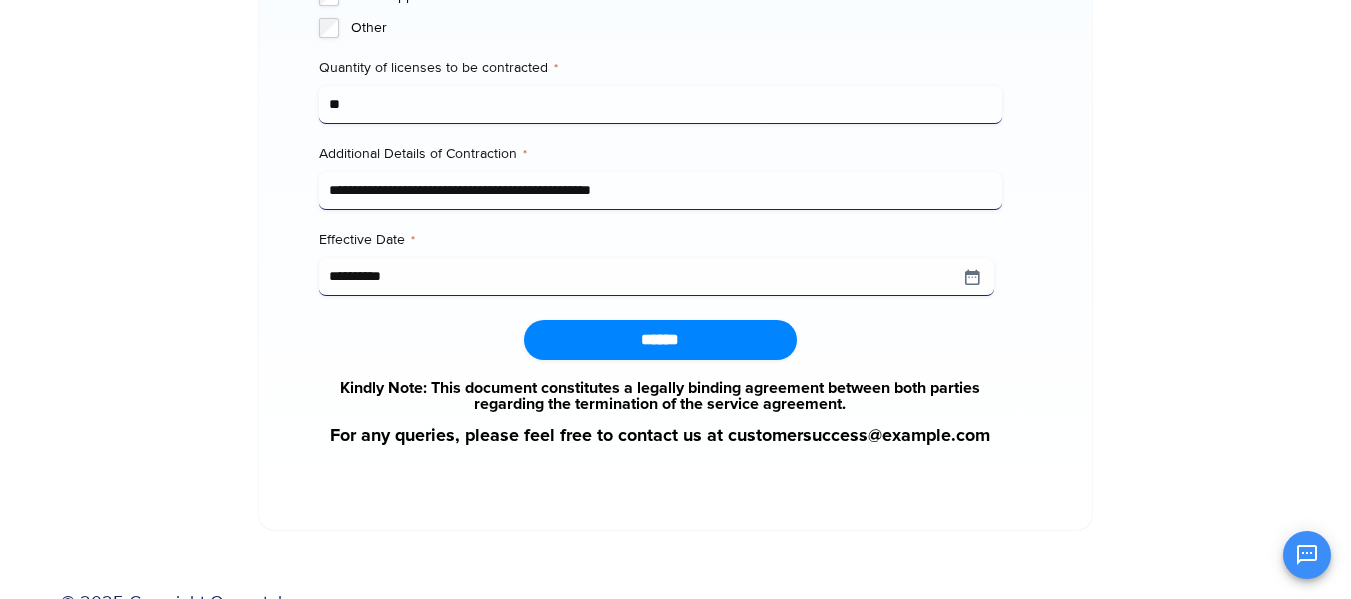 scroll, scrollTop: 2320, scrollLeft: 0, axis: vertical 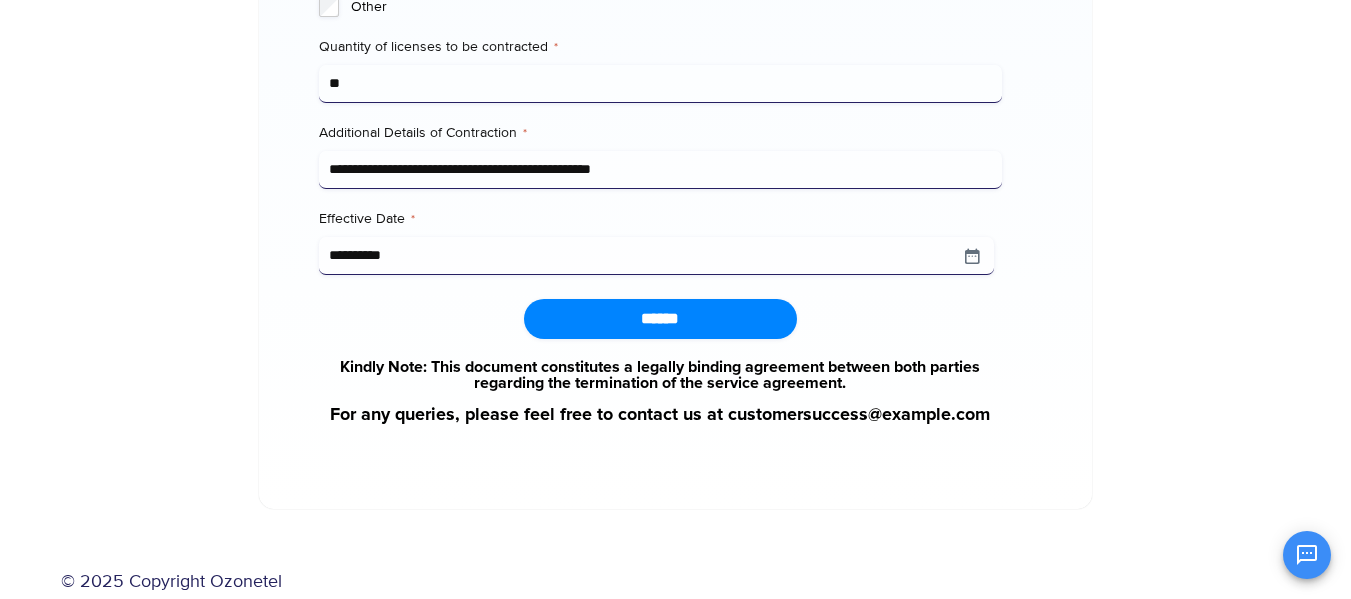 click on "******" at bounding box center [660, 319] 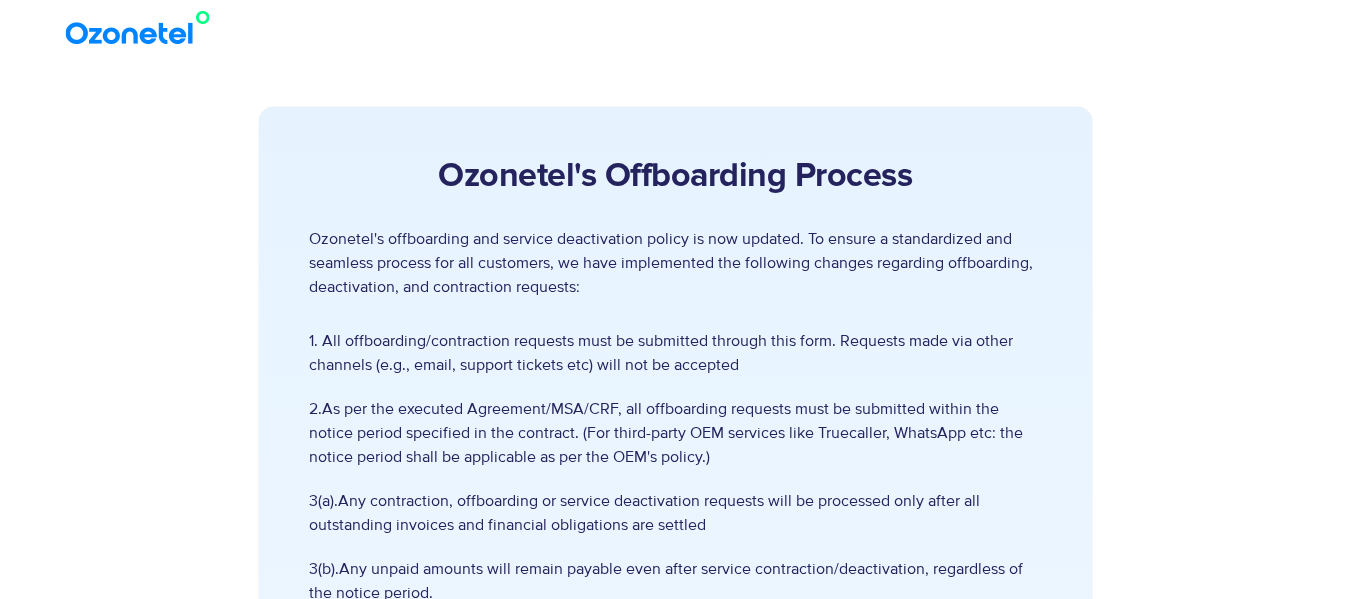 scroll, scrollTop: 463, scrollLeft: 0, axis: vertical 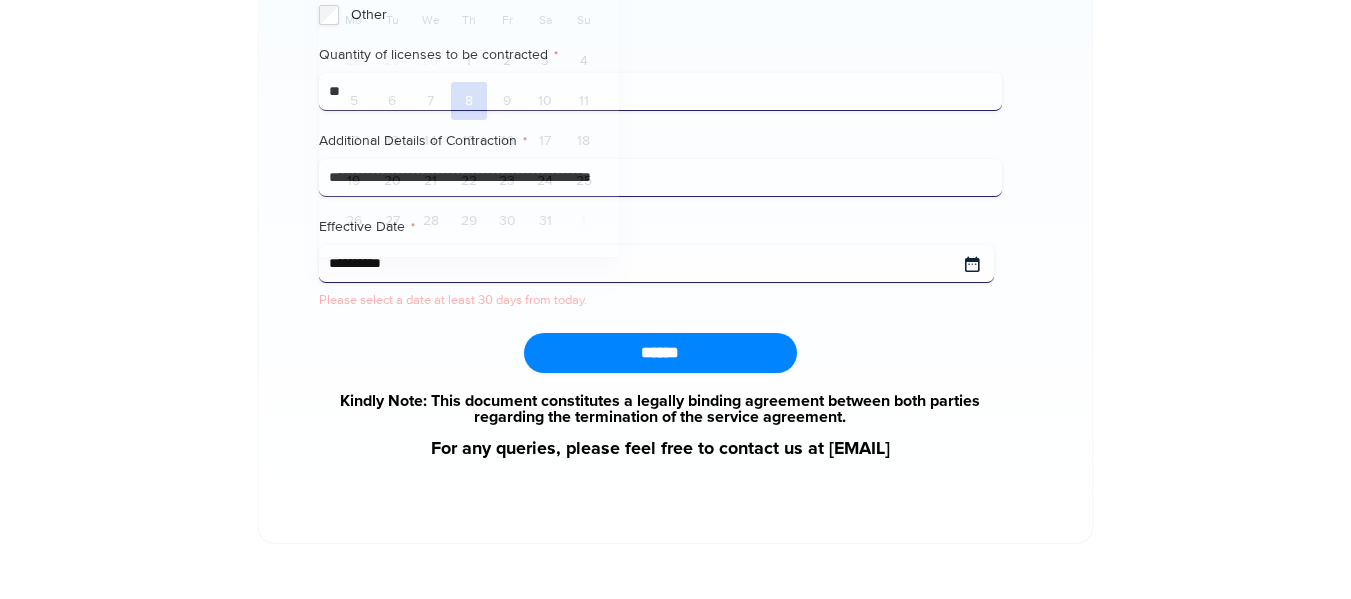 click on "**********" at bounding box center (656, 264) 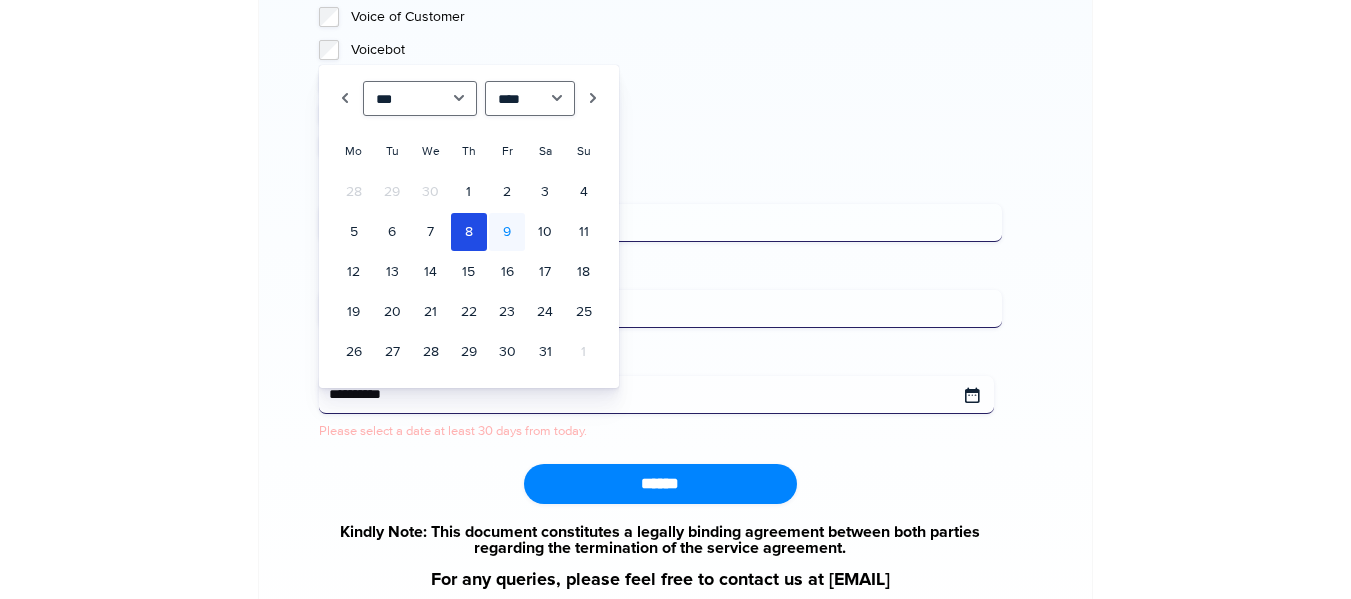 scroll, scrollTop: 2109, scrollLeft: 0, axis: vertical 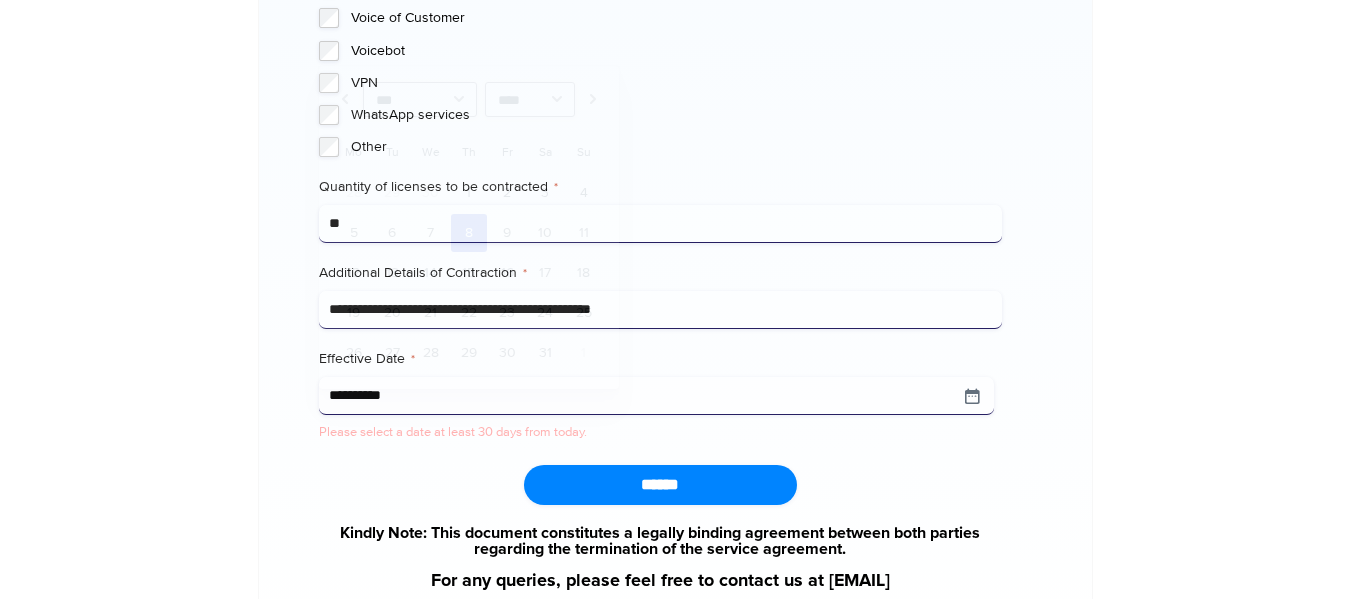 click on "Additional Details of Contraction *" at bounding box center (660, 273) 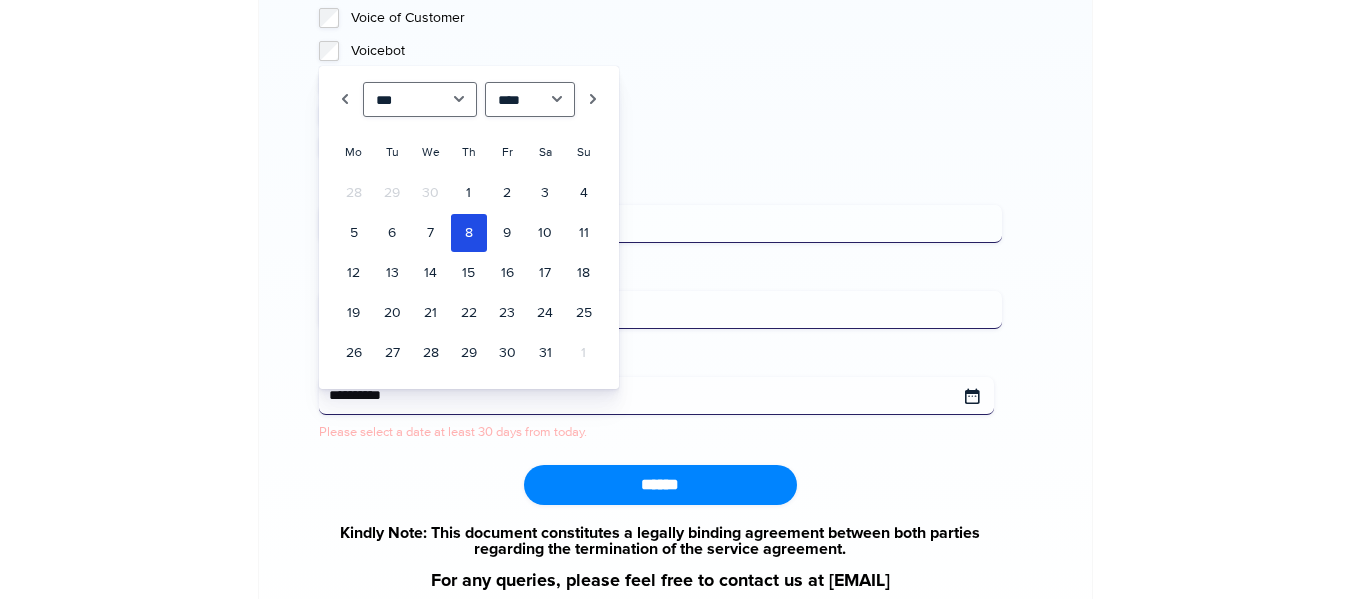 click on "**********" at bounding box center (656, 396) 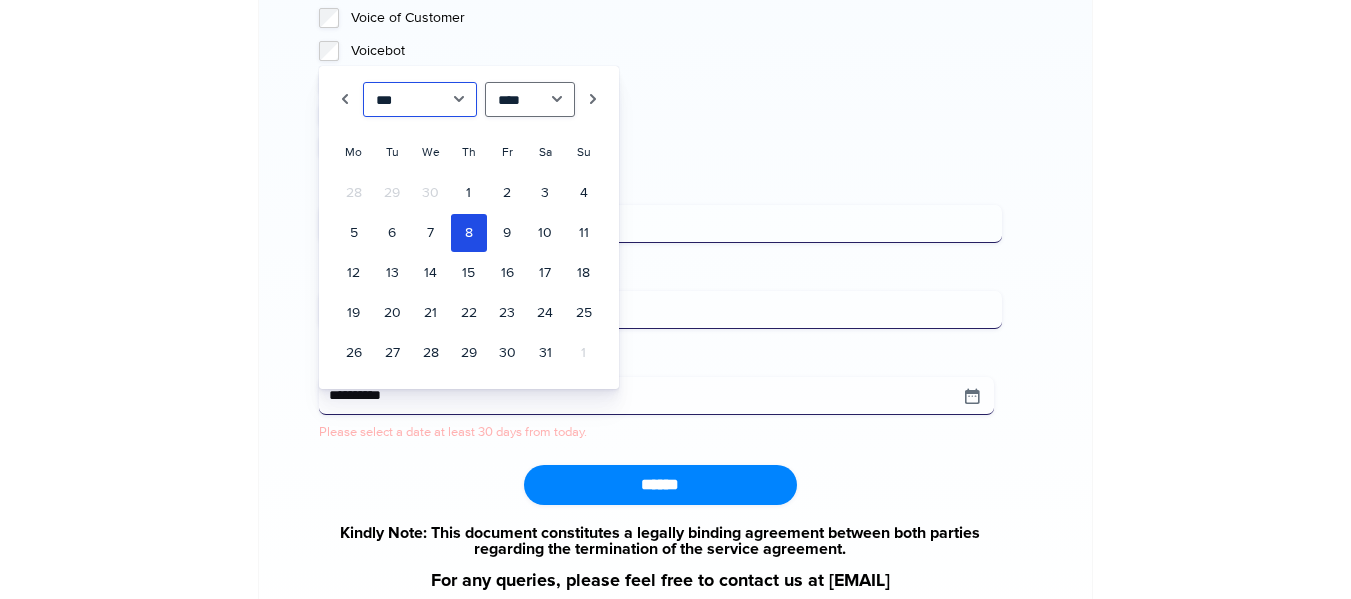 click on "******* ******** ***** ***** *** **** **** ****** ********* ******* ******** ********" at bounding box center (420, 99) 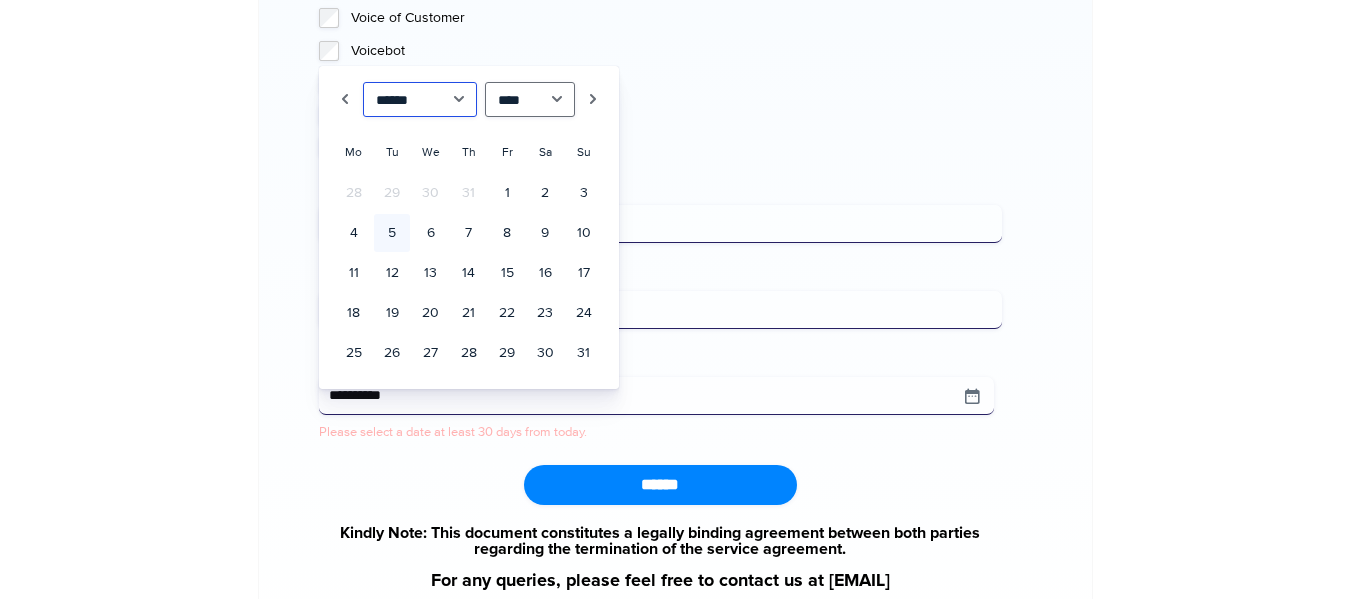click on "******* ******** ***** ***** *** **** **** ****** ********* ******* ******** ********" at bounding box center [420, 99] 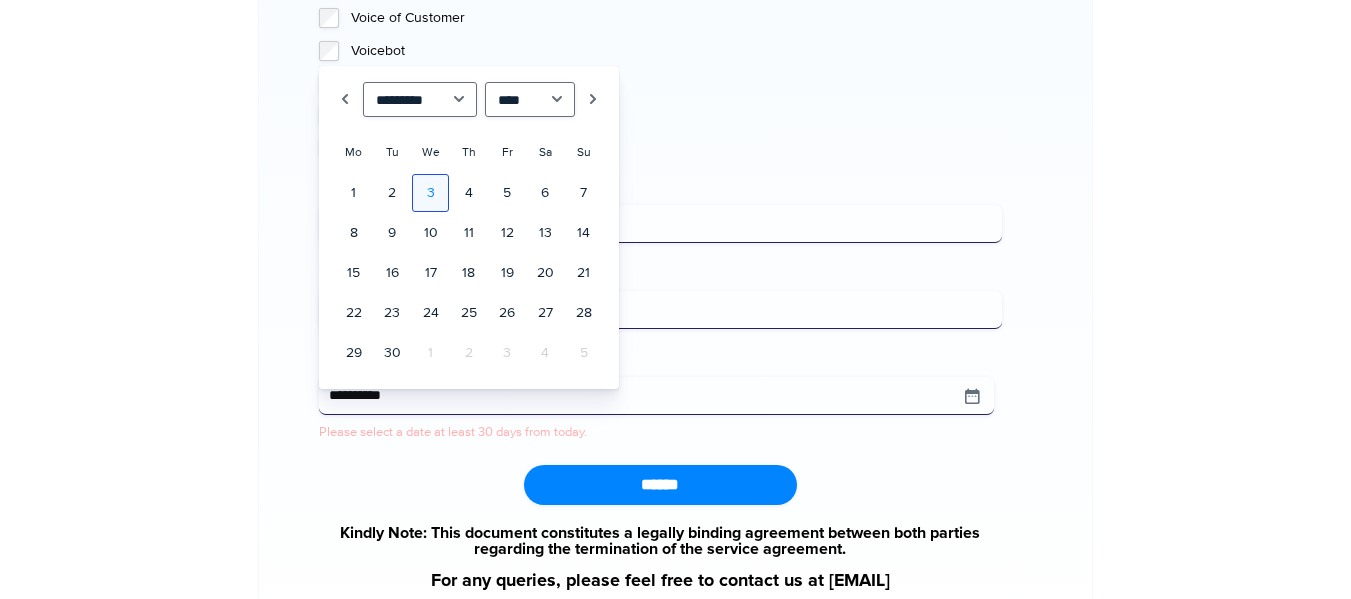 click on "3" at bounding box center (430, 193) 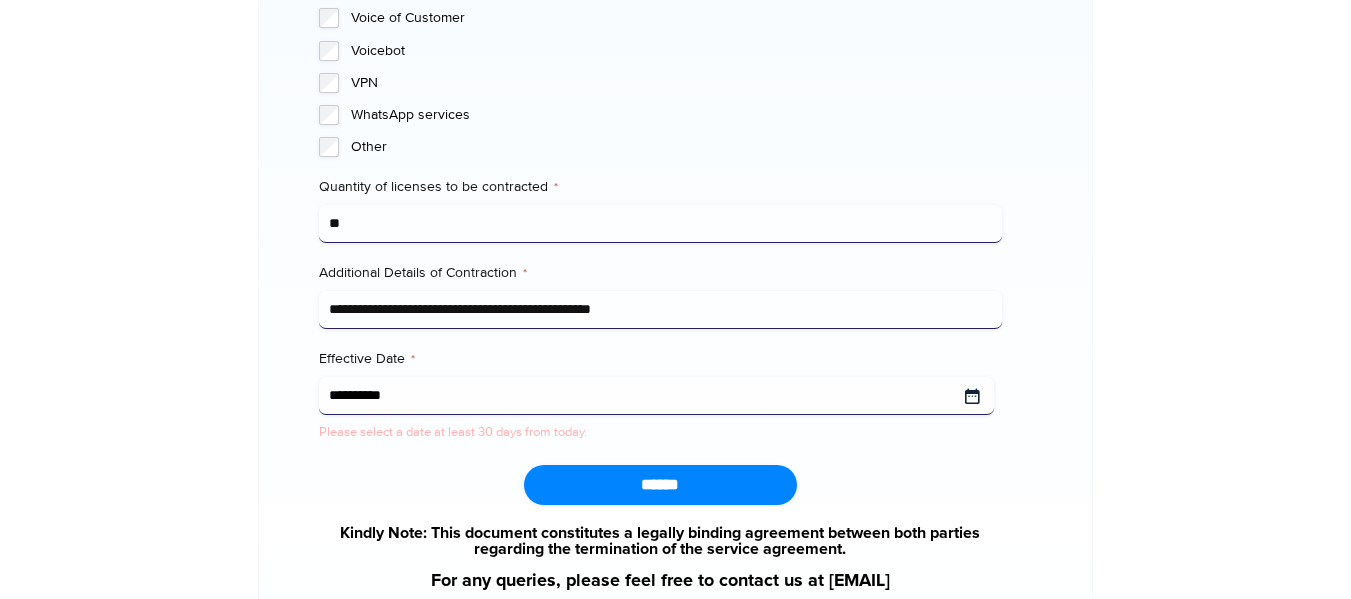click on "Effective Date *" at bounding box center (656, 396) 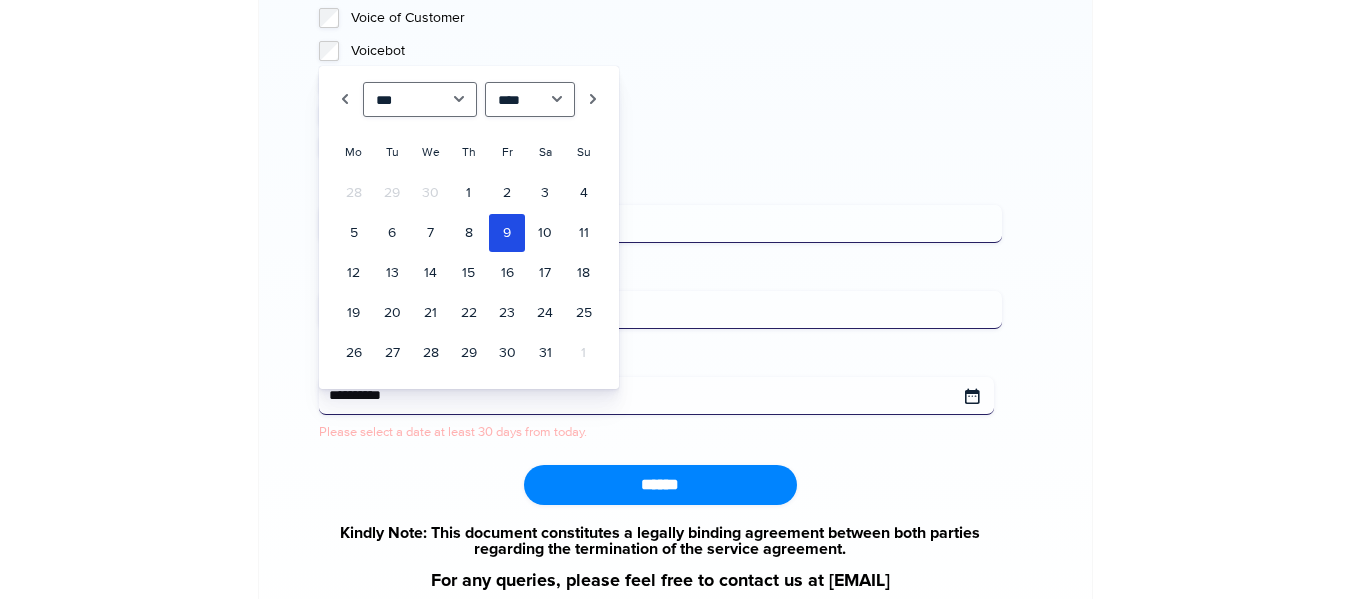 type on "**********" 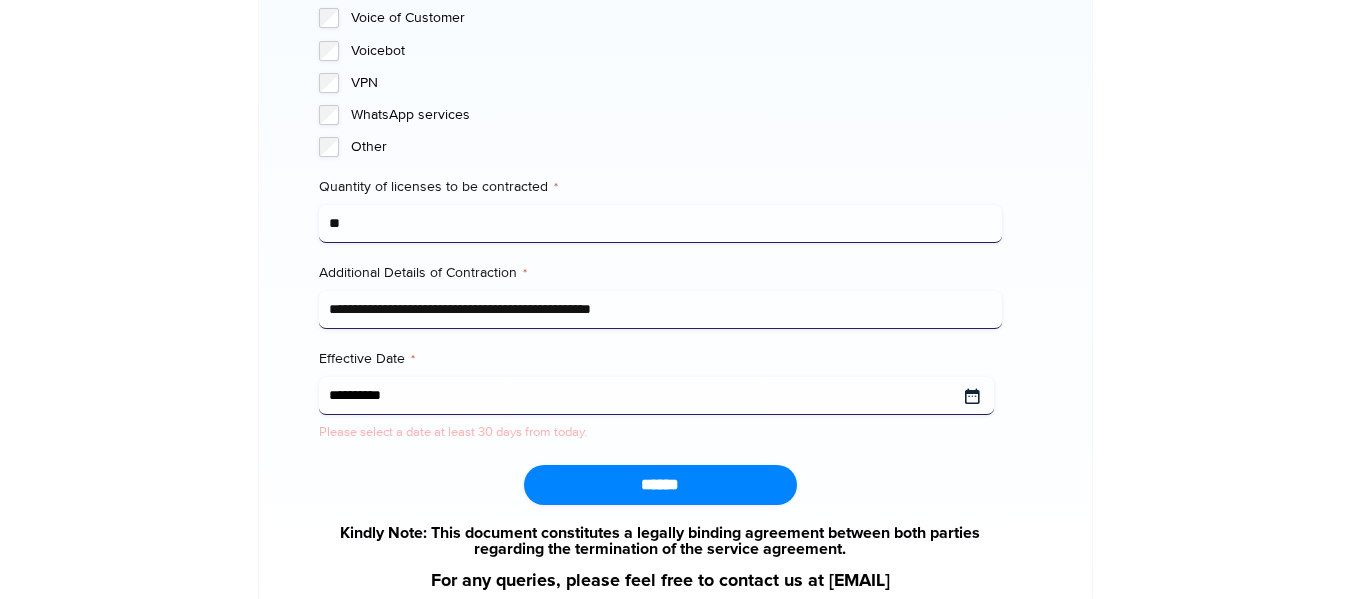 click on "Effective Date *" at bounding box center (656, 396) 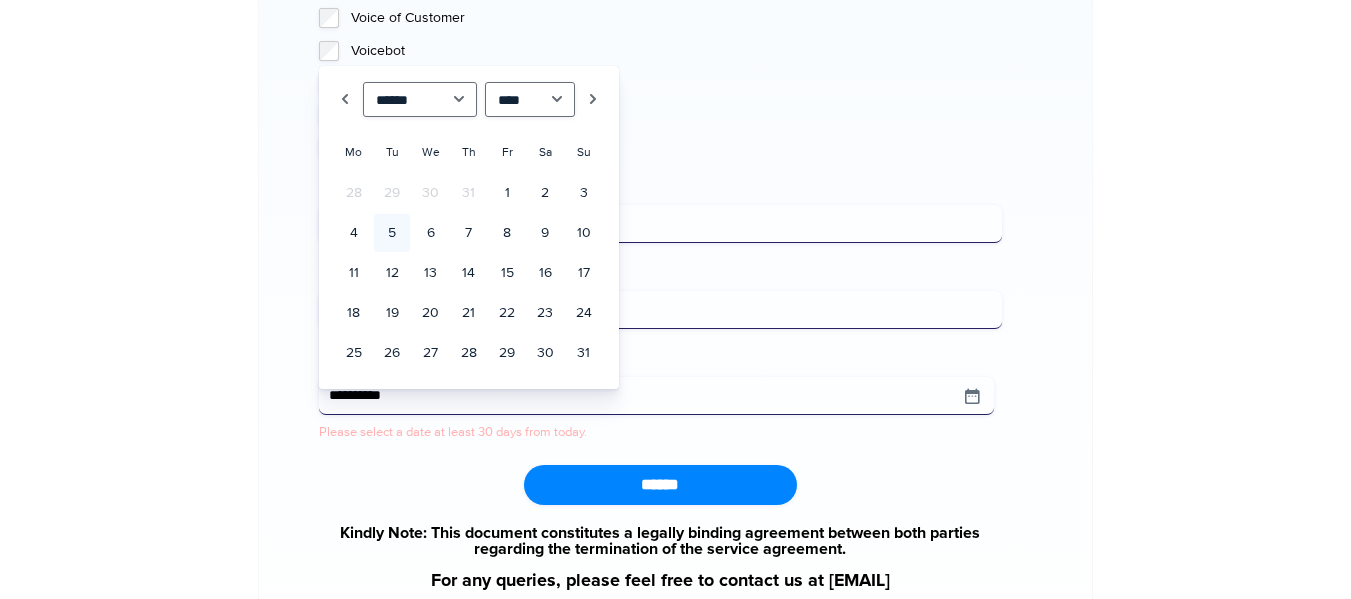 click on "Quantity of licenses to be contracted *" at bounding box center [660, 187] 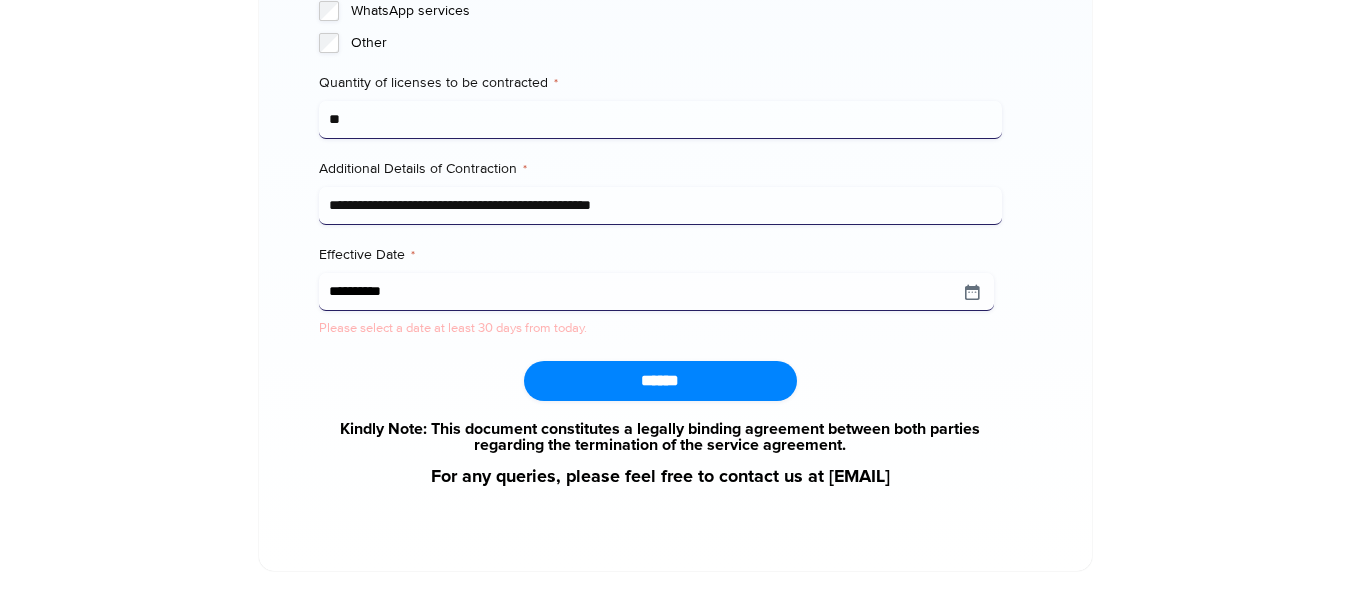 scroll, scrollTop: 2214, scrollLeft: 0, axis: vertical 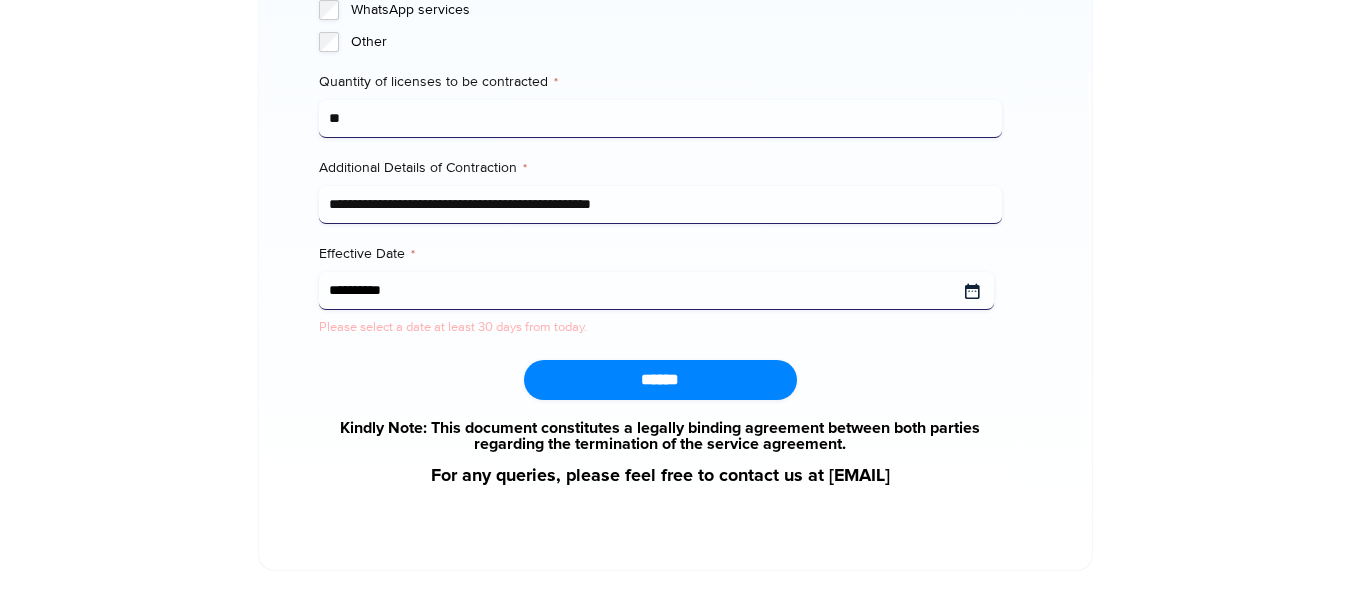 click on "Effective Date *" at bounding box center [656, 291] 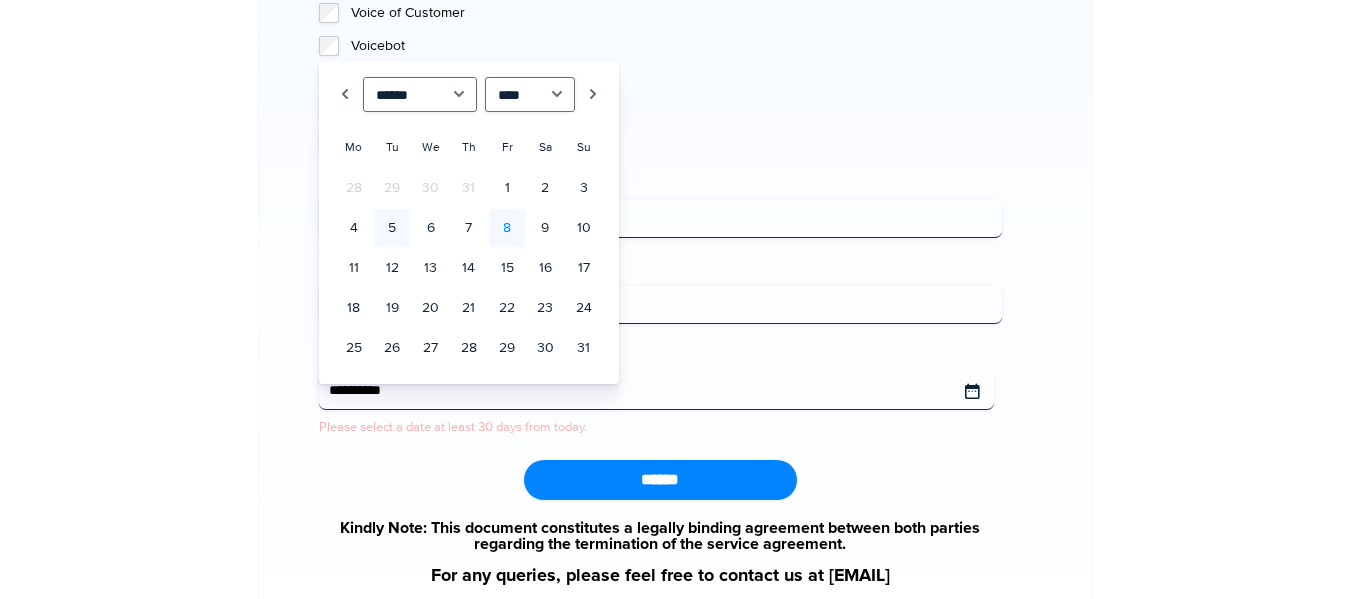 scroll, scrollTop: 2113, scrollLeft: 0, axis: vertical 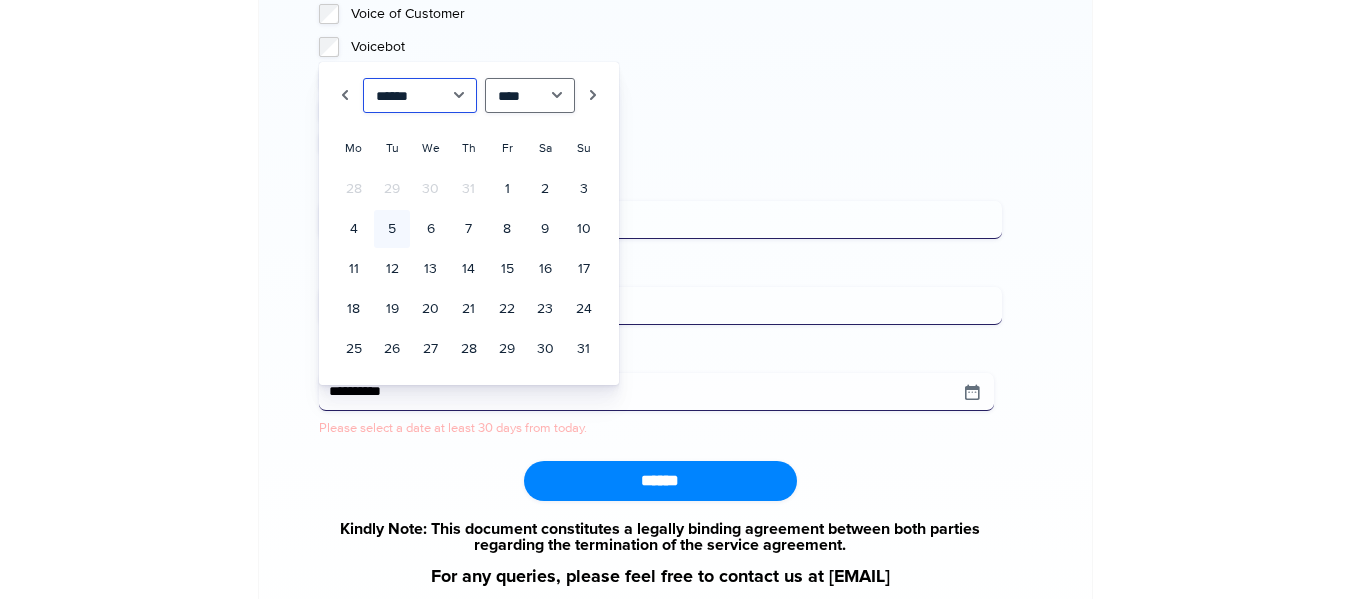 click on "******* ******** ***** ***** *** **** **** ****** ********* ******* ******** ********" at bounding box center (420, 95) 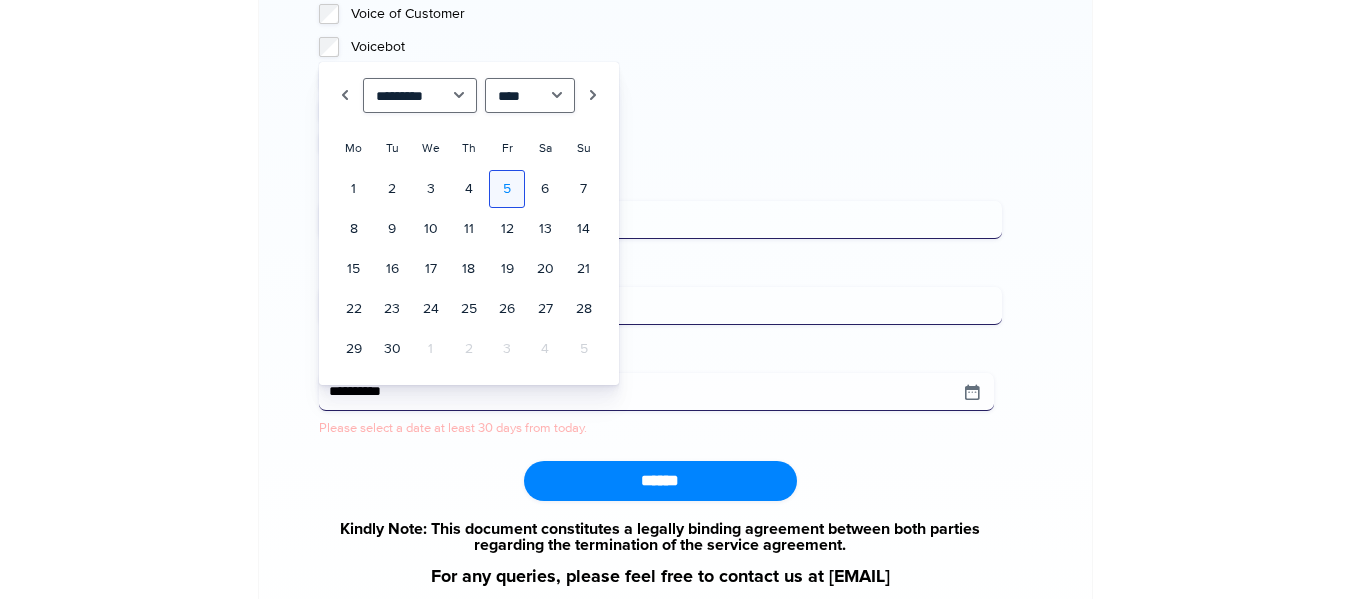 click on "5" at bounding box center (507, 189) 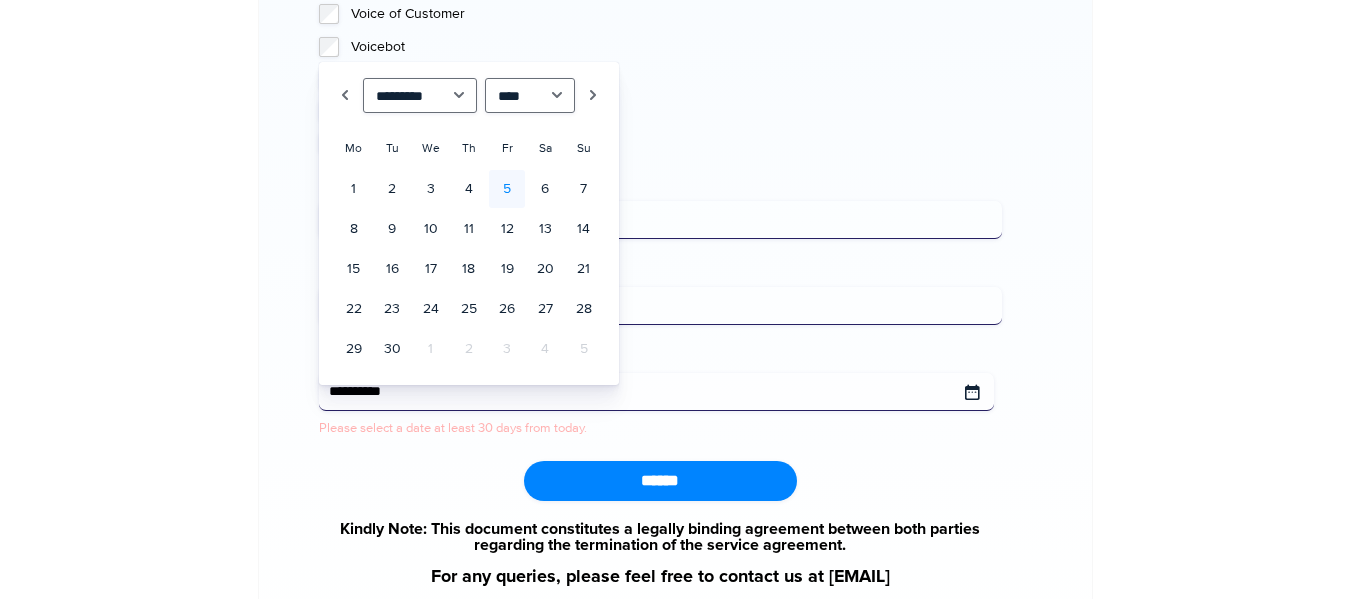 type on "**********" 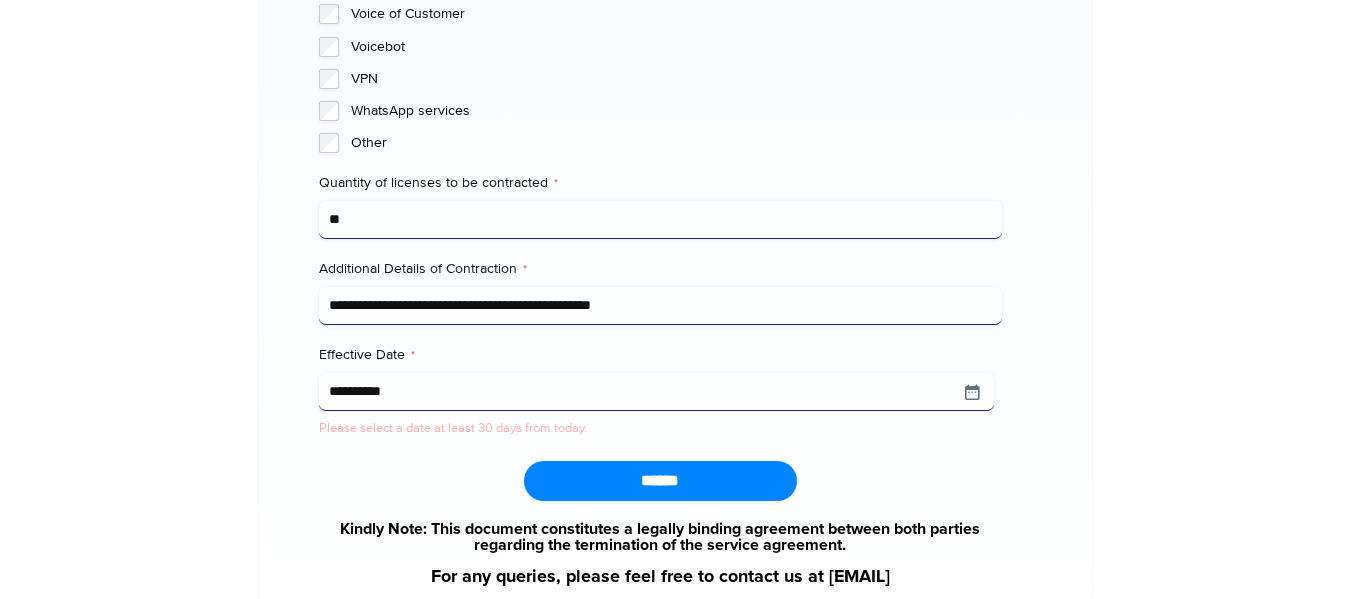 click on "******" at bounding box center [660, 481] 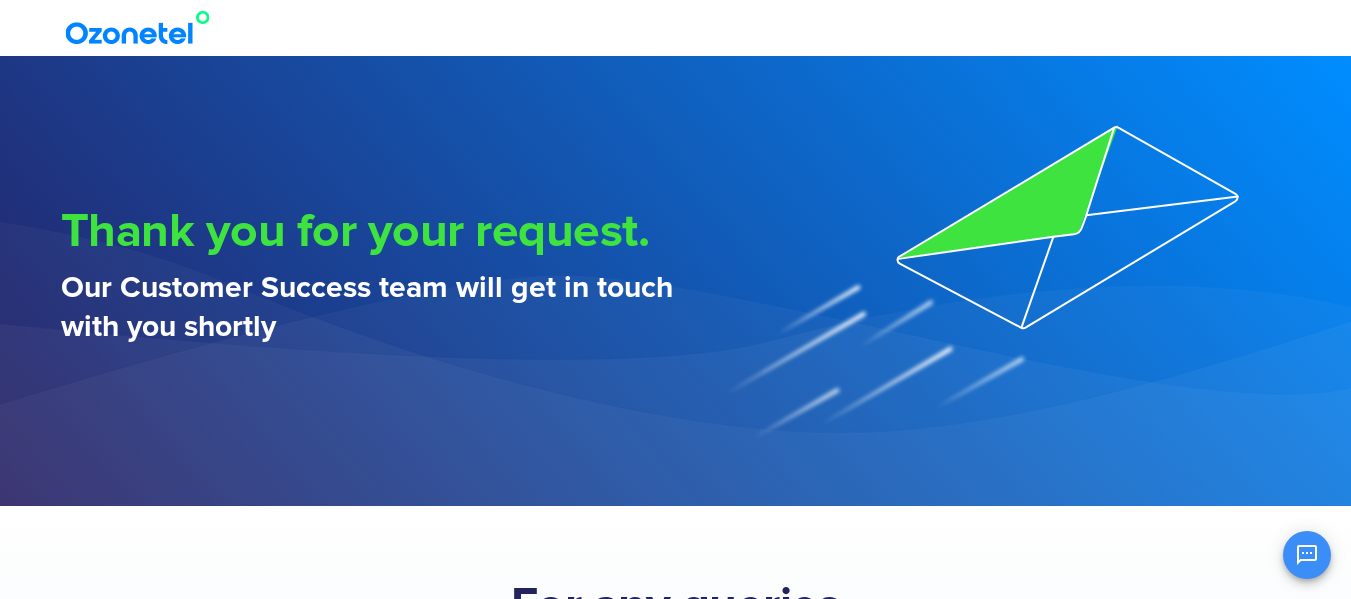 scroll, scrollTop: 0, scrollLeft: 0, axis: both 